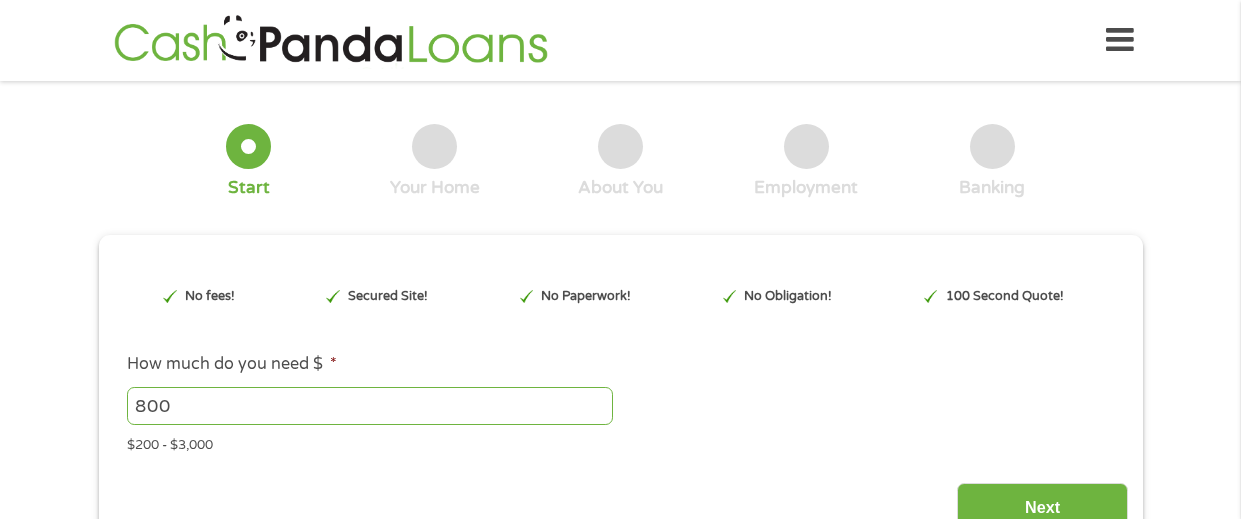 scroll, scrollTop: 0, scrollLeft: 0, axis: both 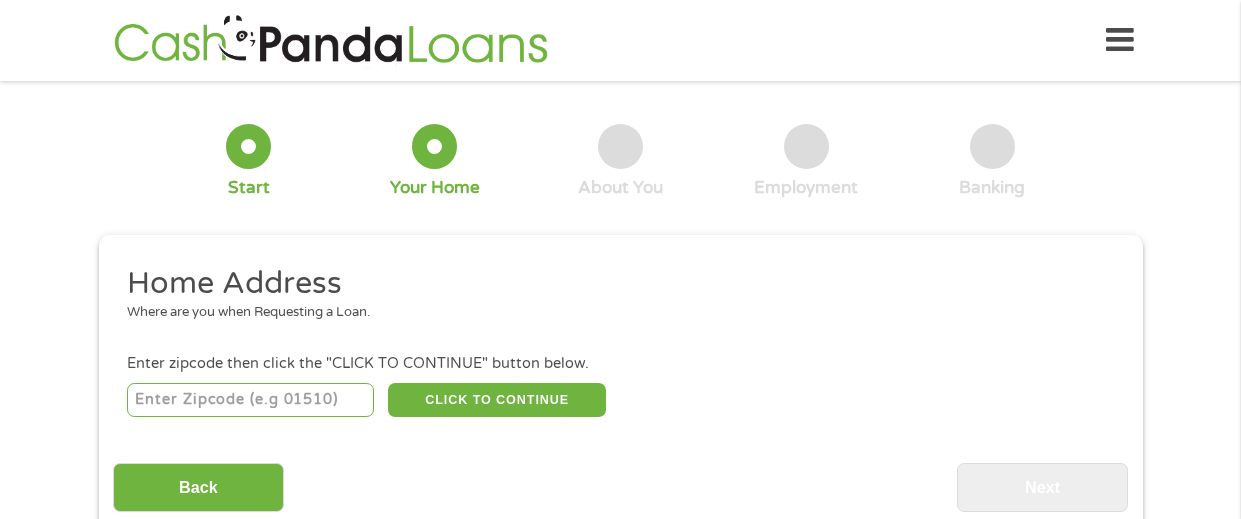 click at bounding box center (250, 400) 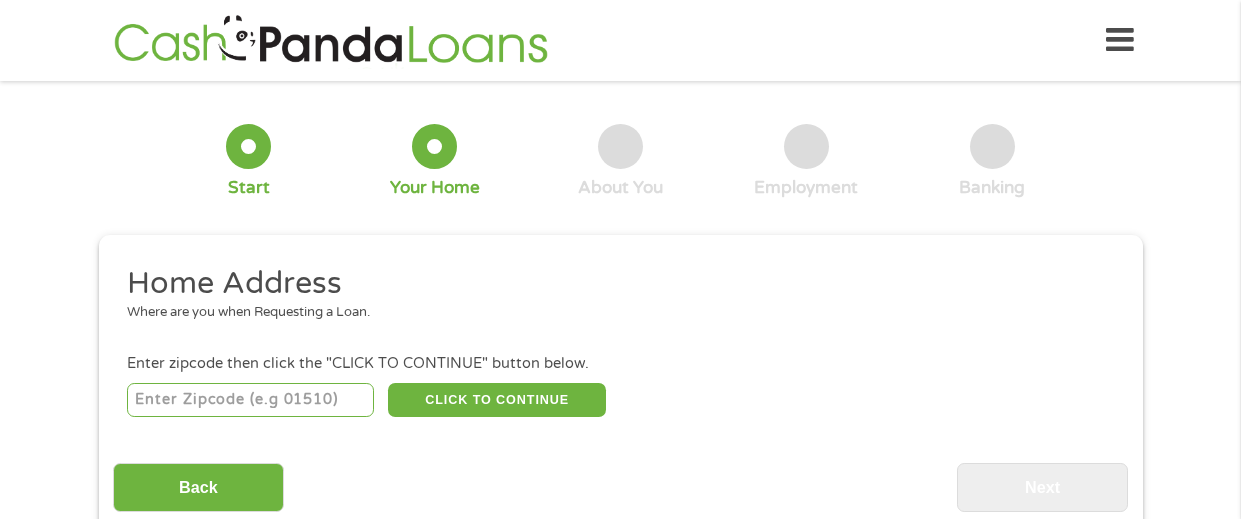 type on "[ZIP]" 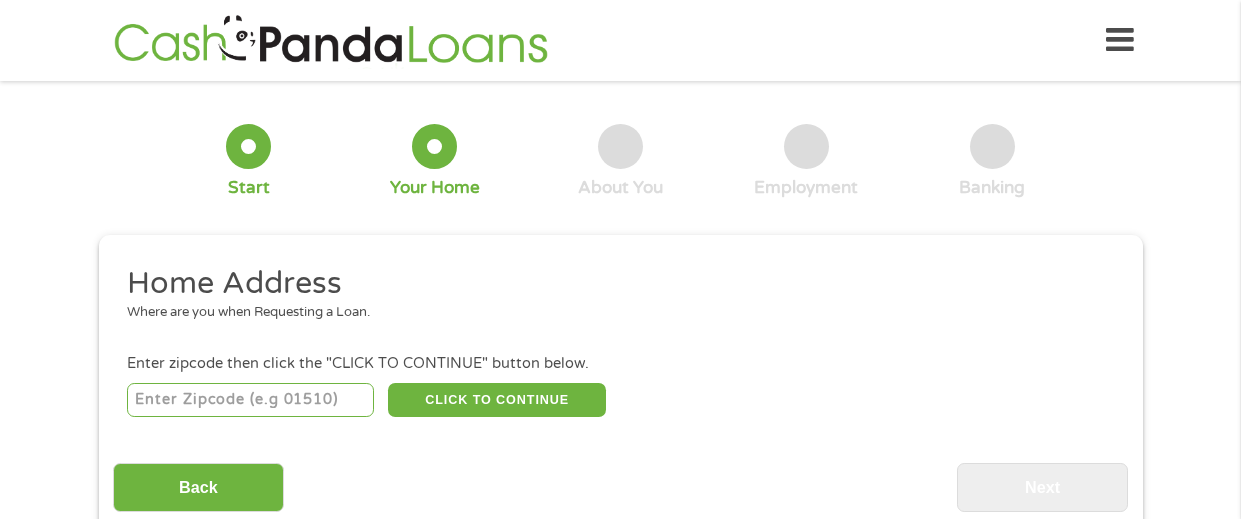 select on "[STATE]" 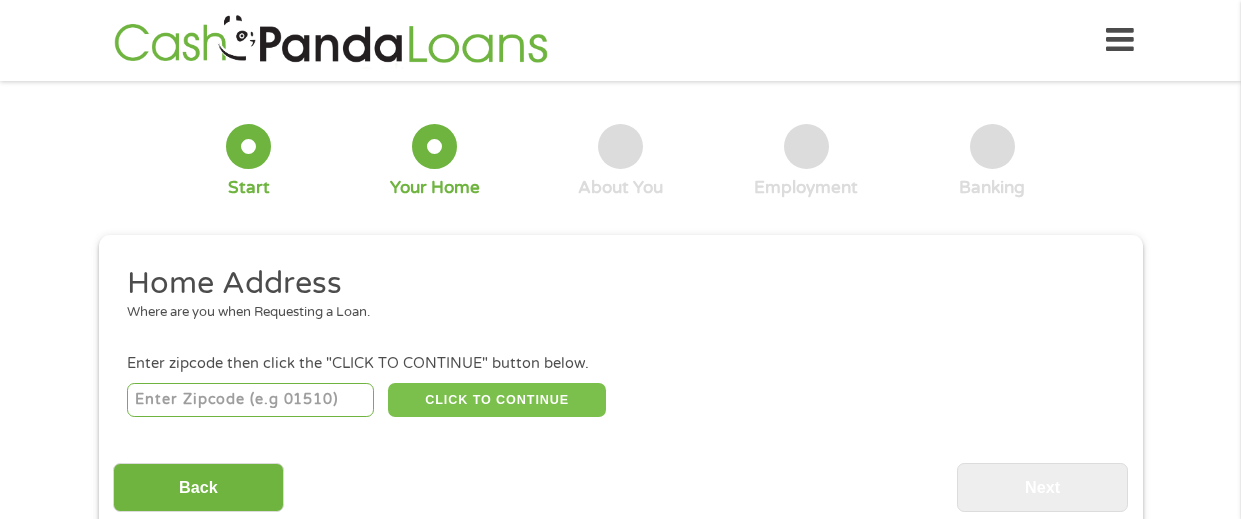 click on "CLICK TO CONTINUE" at bounding box center (497, 400) 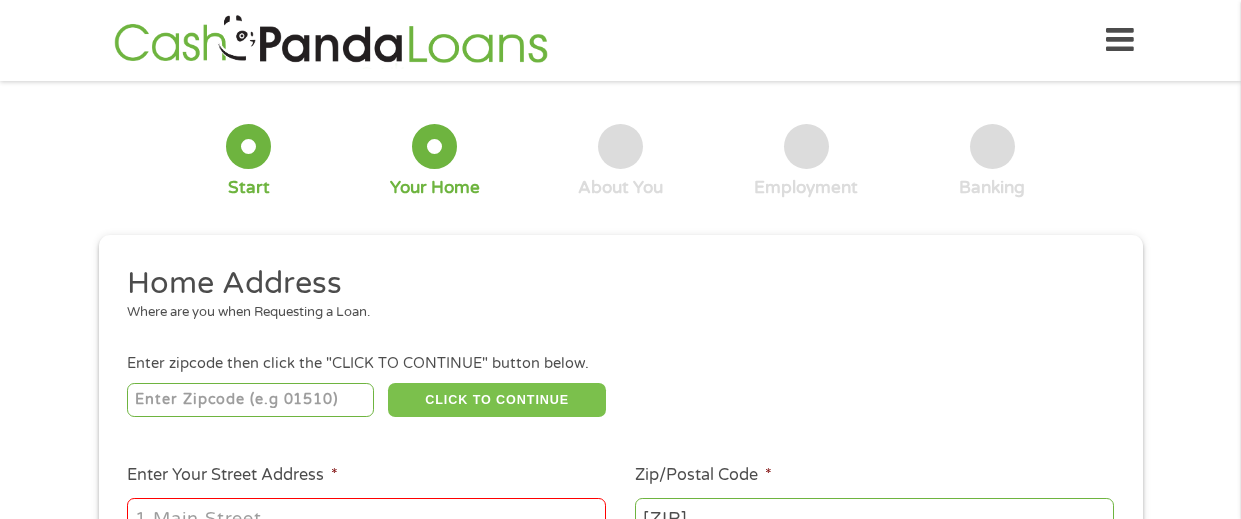 type 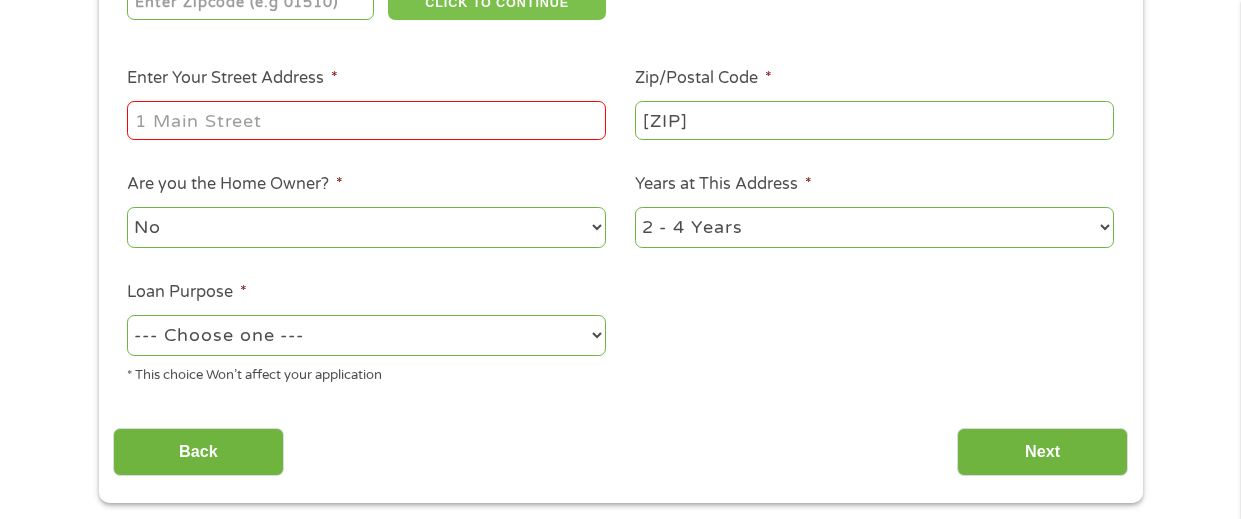 scroll, scrollTop: 399, scrollLeft: 0, axis: vertical 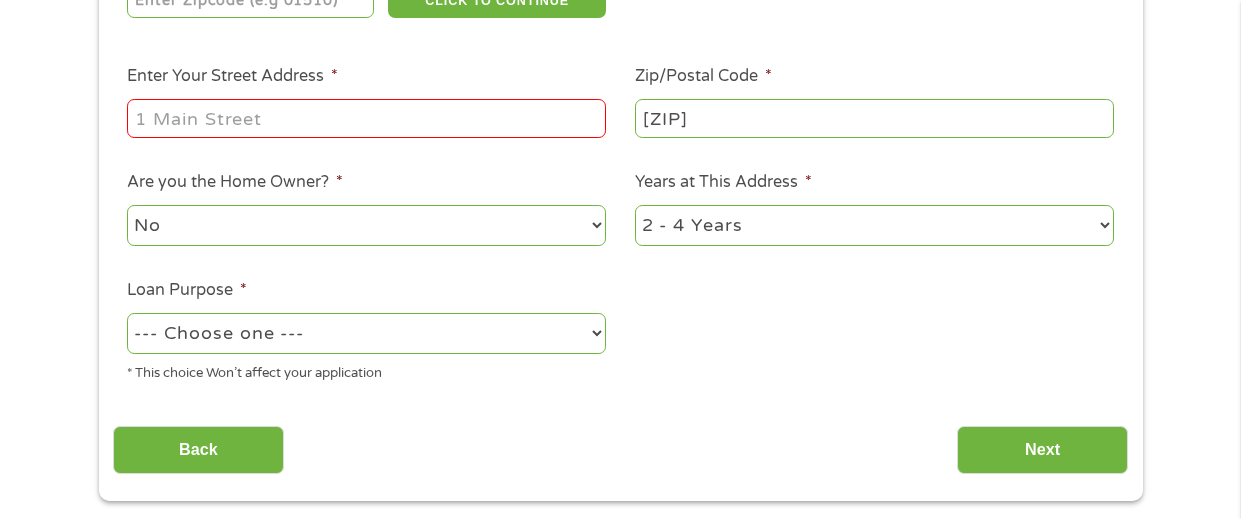 click on "Enter Your Street Address *" at bounding box center [366, 118] 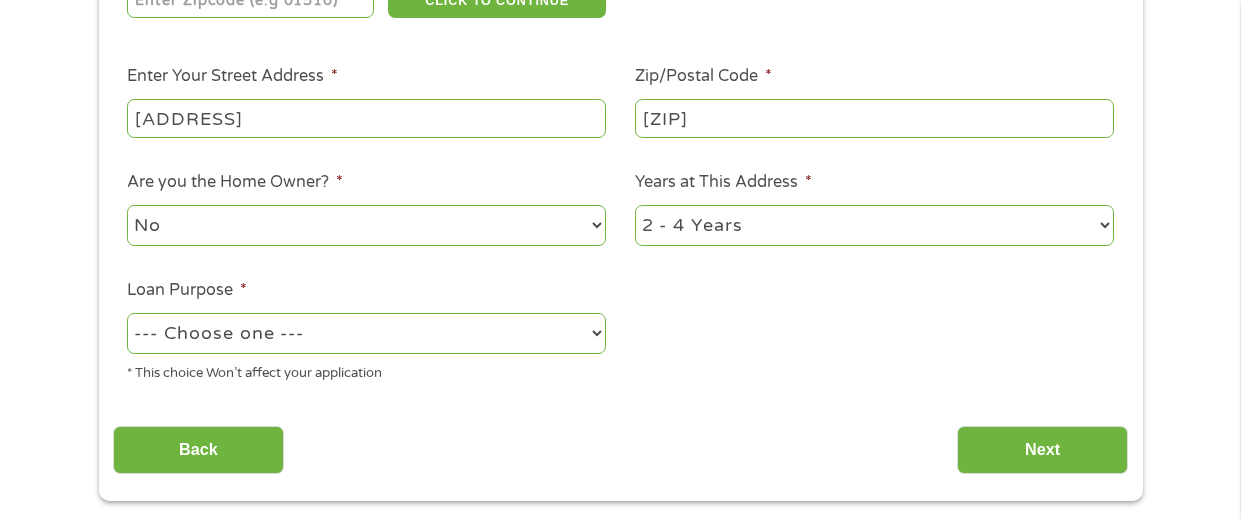 click on "No Yes" at bounding box center (366, 225) 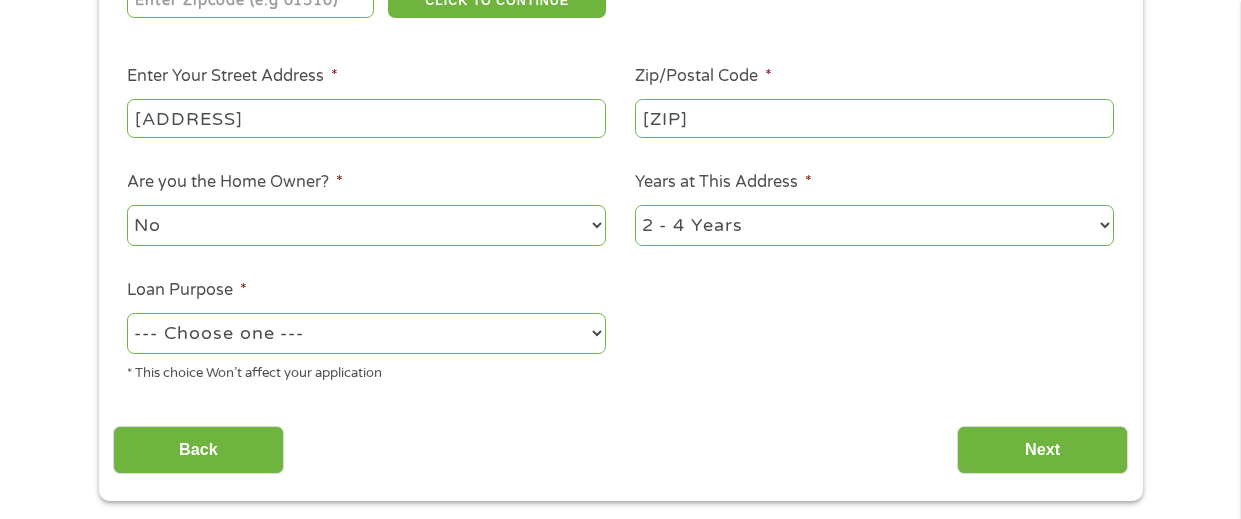 select on "yes" 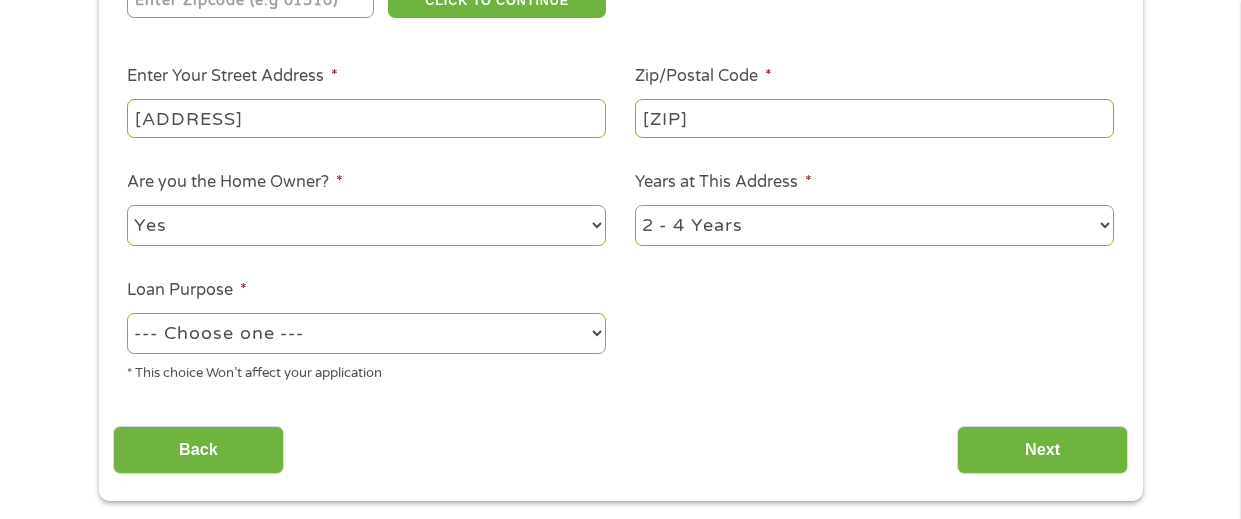 click on "No Yes" at bounding box center (366, 225) 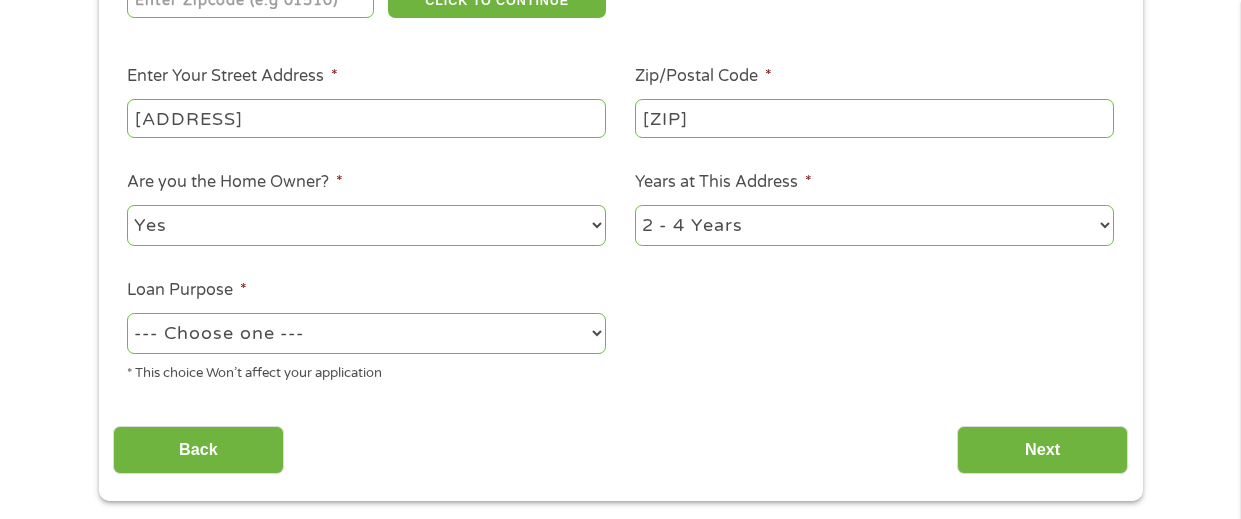 select on "60months" 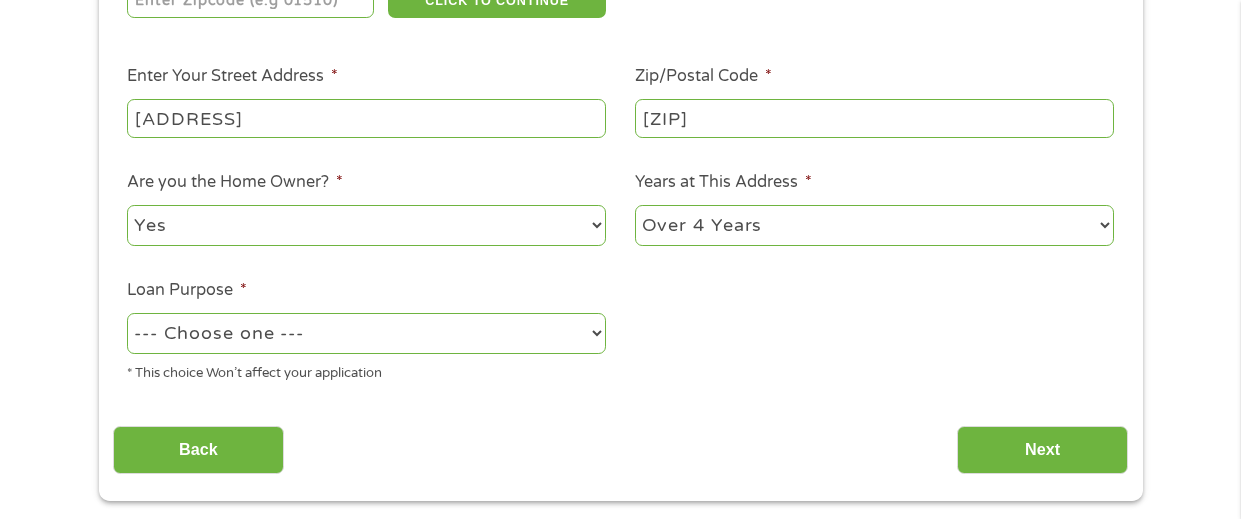click on "1 Year or less 1 - 2 Years 2 - 4 Years Over 4 Years" at bounding box center [874, 225] 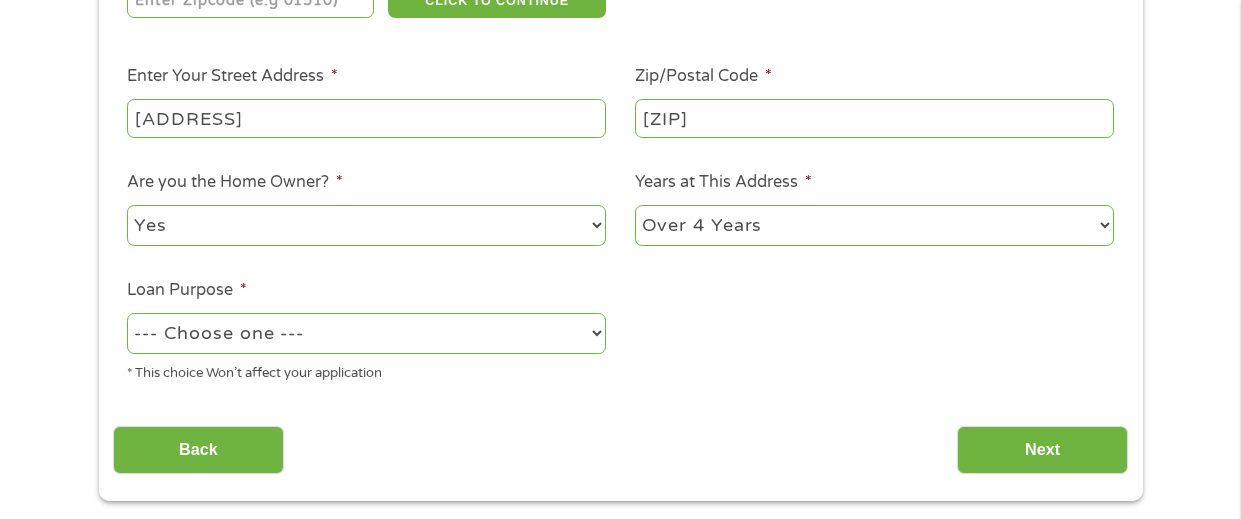 click on "--- Choose one --- Pay Bills Debt Consolidation Home Improvement Major Purchase Car Loan Short Term Cash Medical Expenses Other" at bounding box center [366, 333] 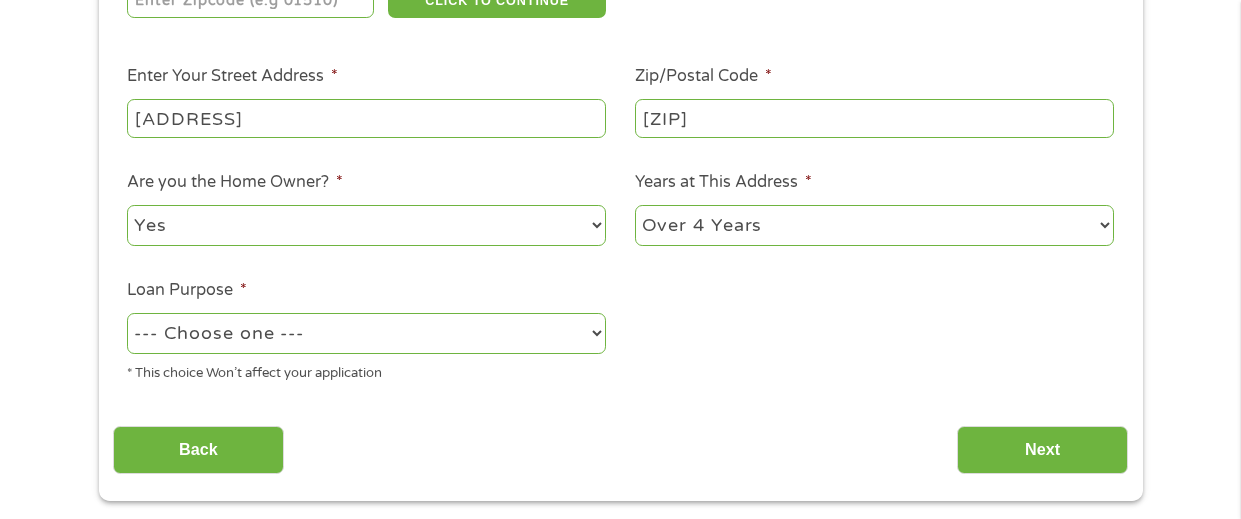 select on "shorttermcash" 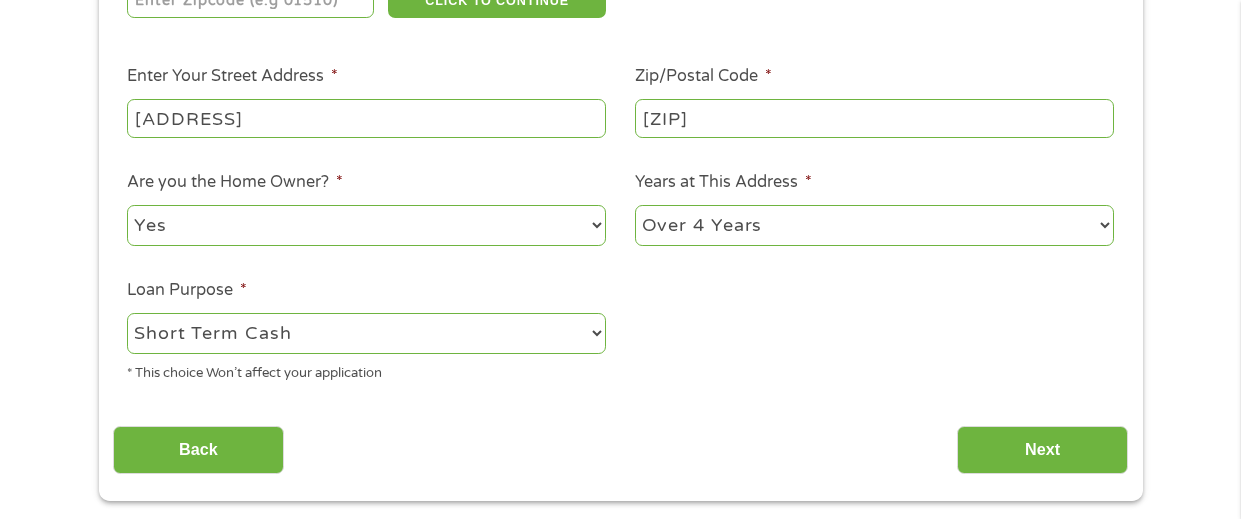 click on "--- Choose one --- Pay Bills Debt Consolidation Home Improvement Major Purchase Car Loan Short Term Cash Medical Expenses Other" at bounding box center [366, 333] 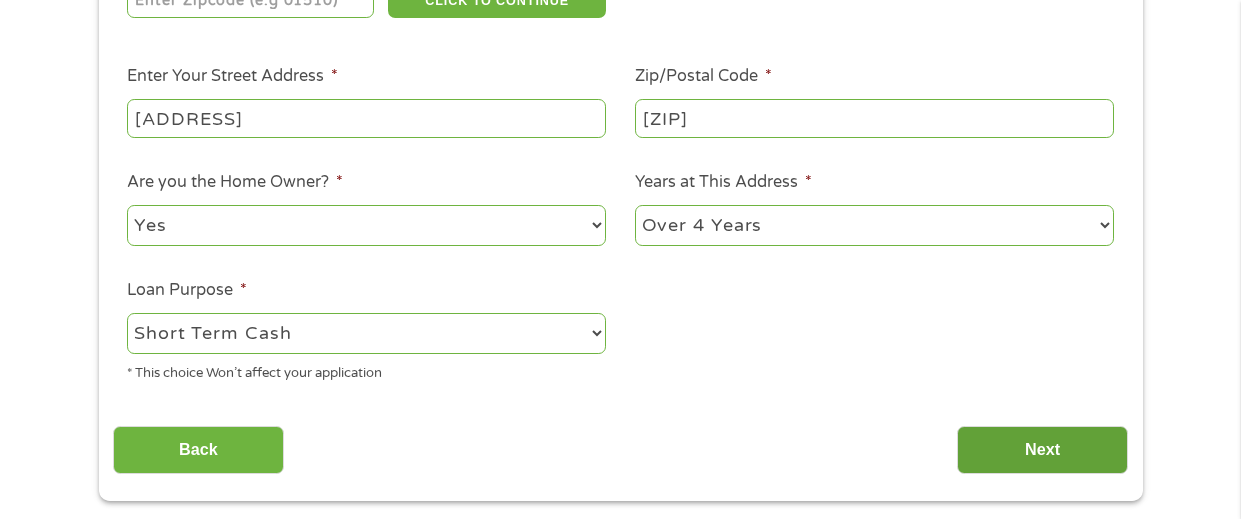 click on "Next" at bounding box center (1042, 450) 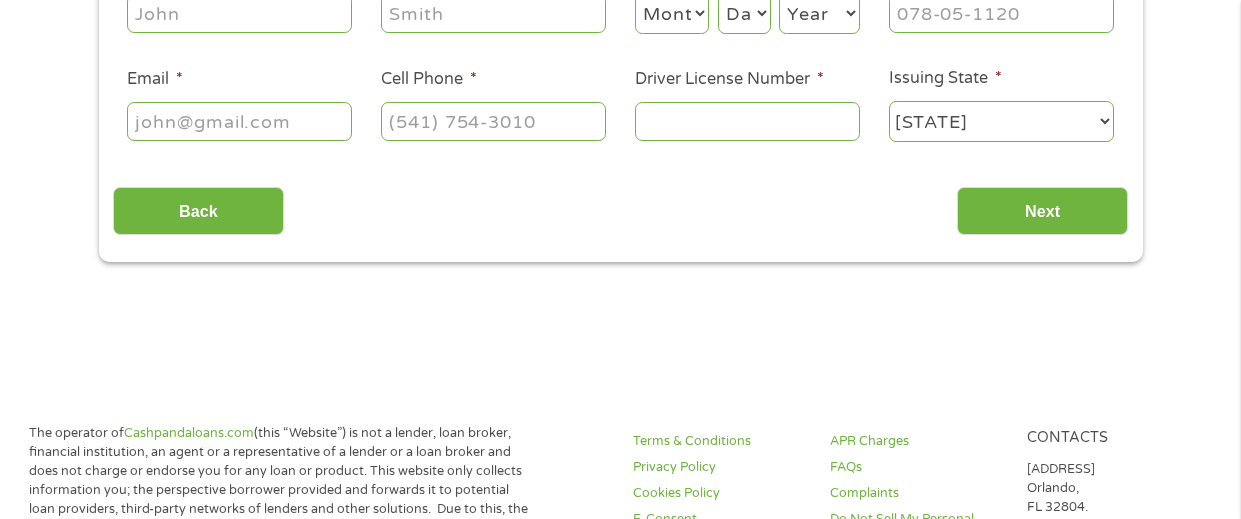 scroll, scrollTop: 119, scrollLeft: 0, axis: vertical 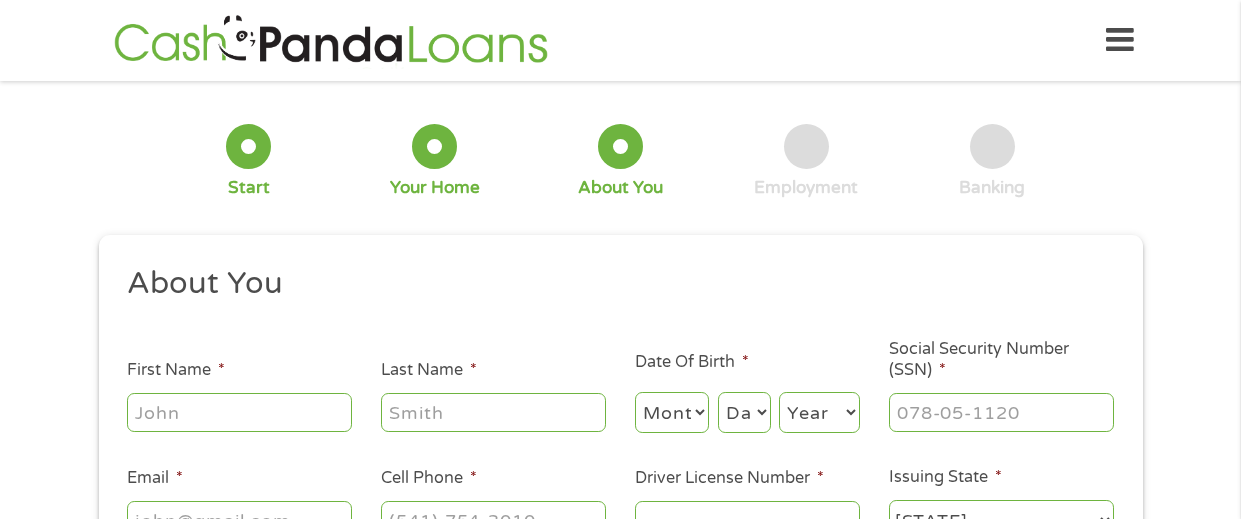 click on "First Name *" at bounding box center (239, 412) 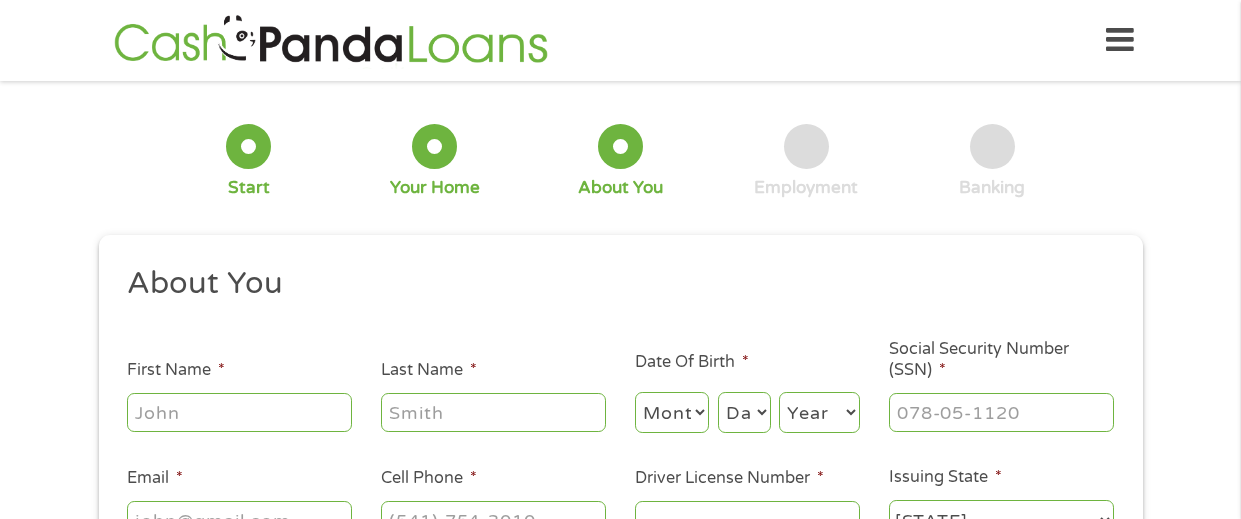 type on "[FIRST]" 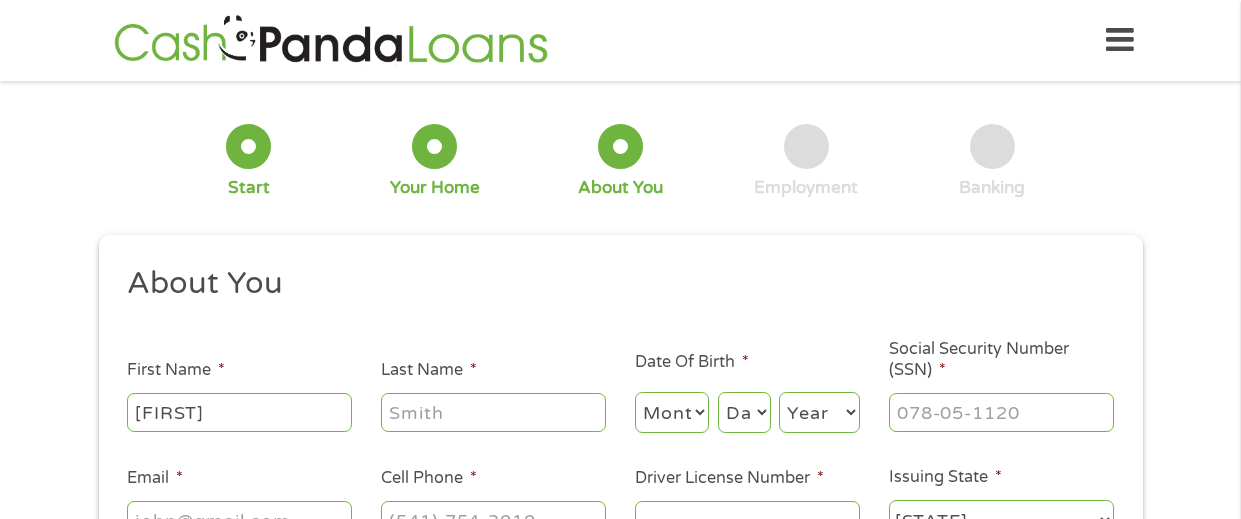 type on "[LAST]" 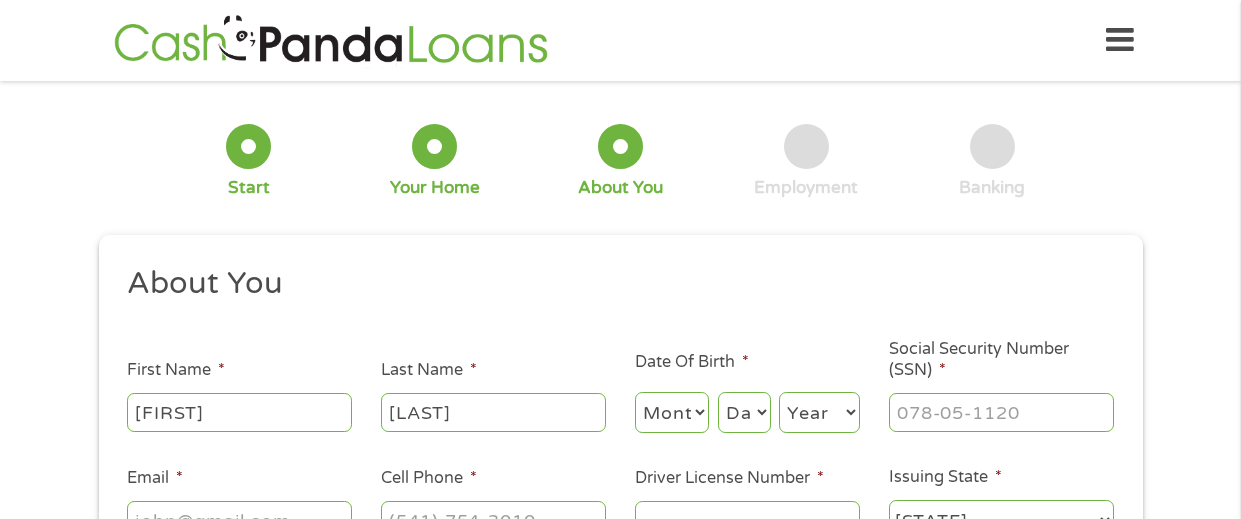 type on "crelov20@[EMAIL]" 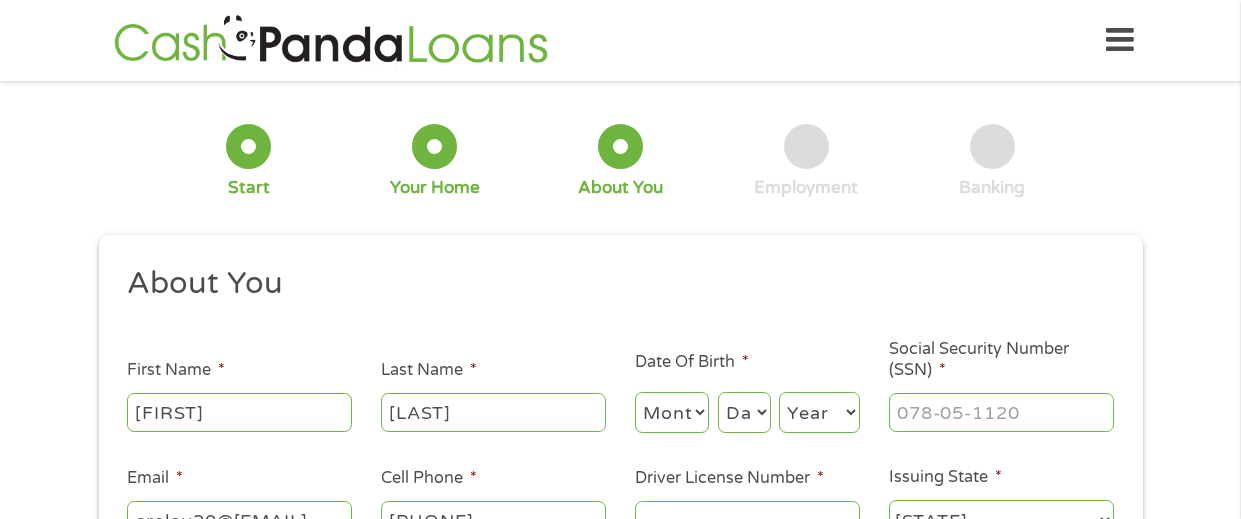 type on "[PHONE]" 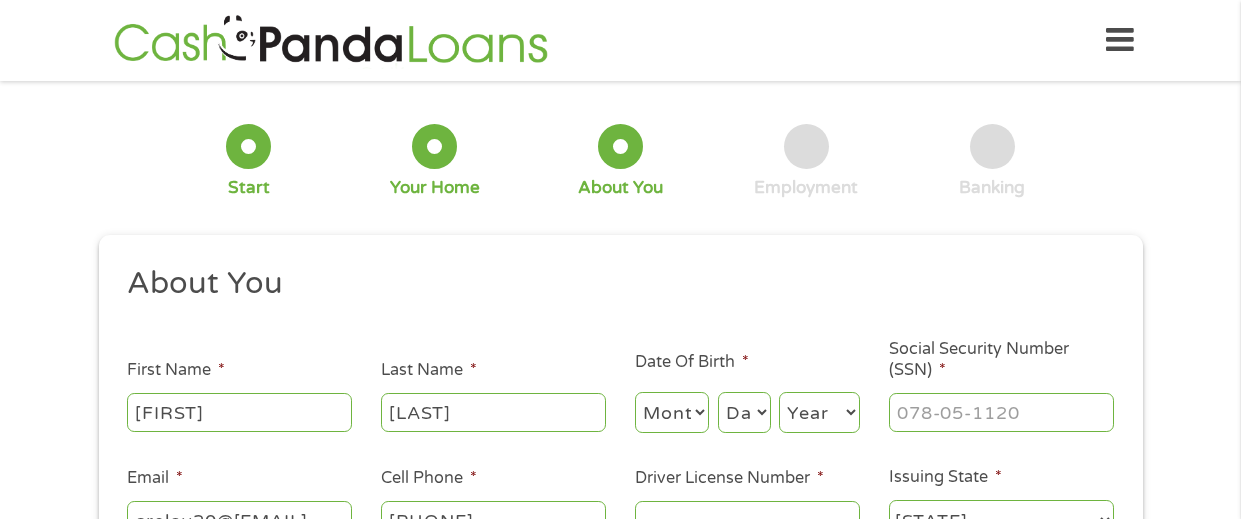 select on "9" 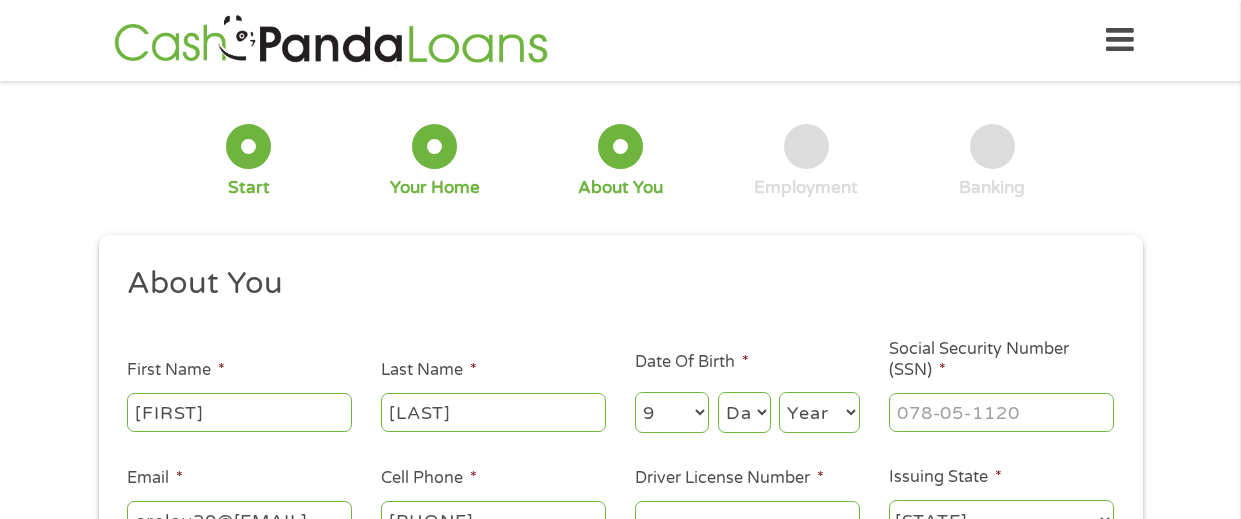 click on "Month 1 2 3 4 5 6 7 8 9 10 11 12" at bounding box center (672, 412) 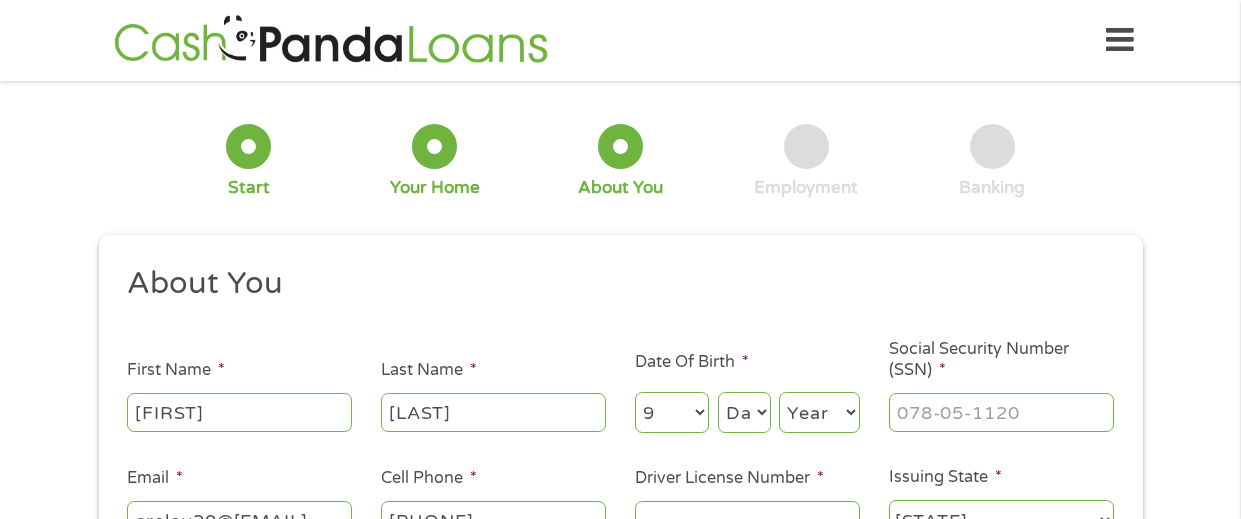 click on "Day 1 2 3 4 5 6 7 8 9 10 11 12 13 14 15 16 17 18 19 20 21 22 23 24 25 26 27 28 29 30 31" at bounding box center (744, 412) 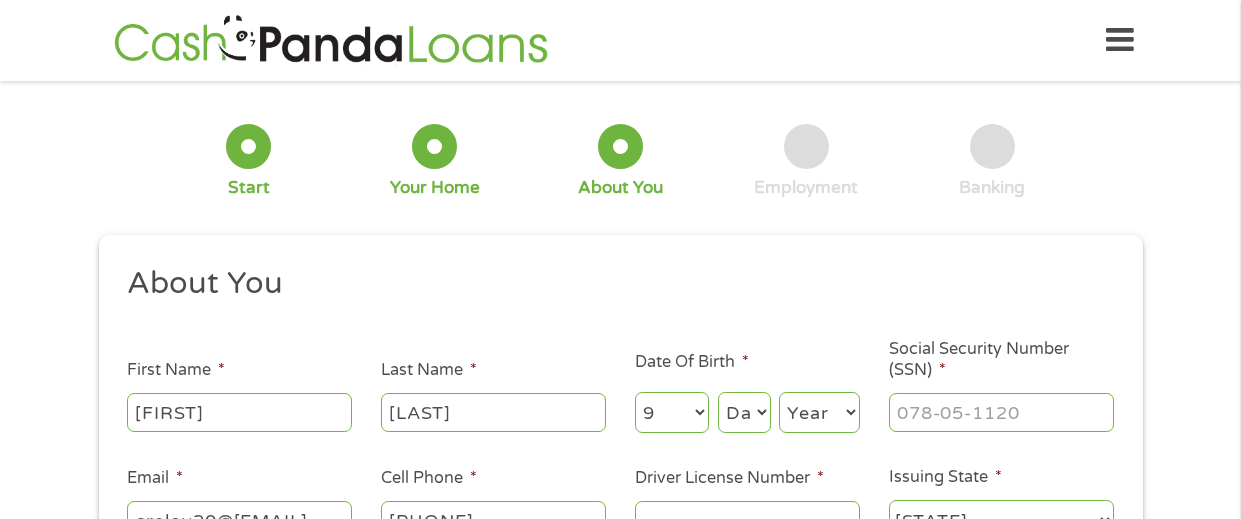 select on "28" 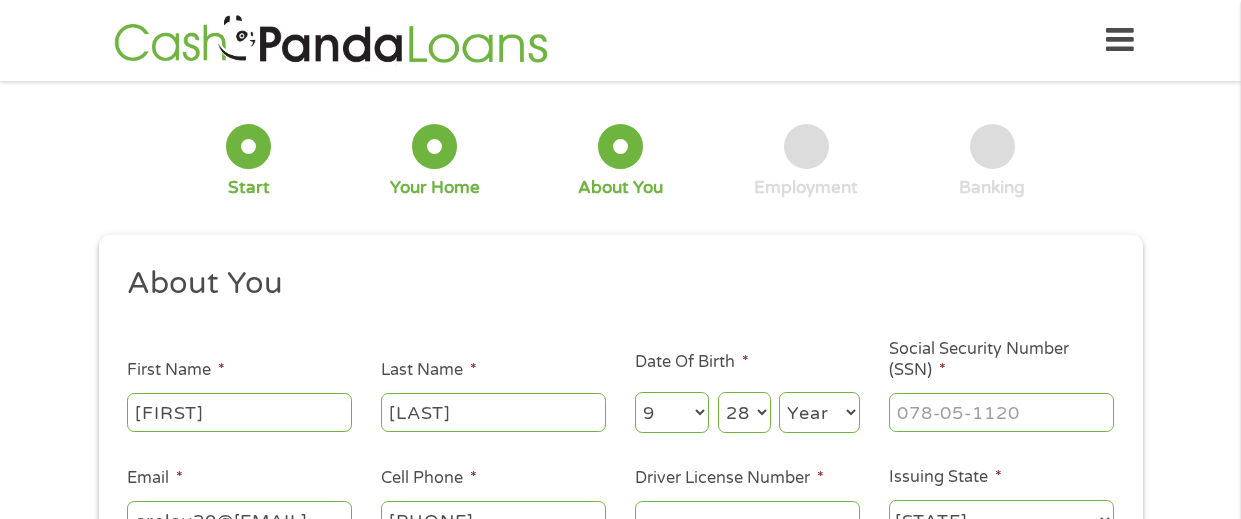 click on "Day 1 2 3 4 5 6 7 8 9 10 11 12 13 14 15 16 17 18 19 20 21 22 23 24 25 26 27 28 29 30 31" at bounding box center (744, 412) 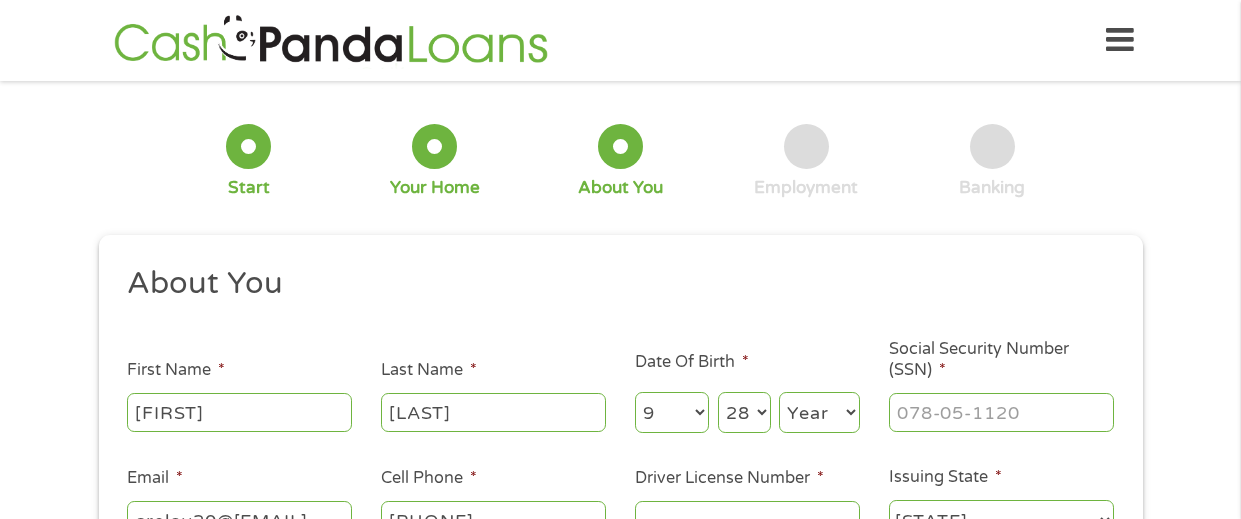 select on "1961" 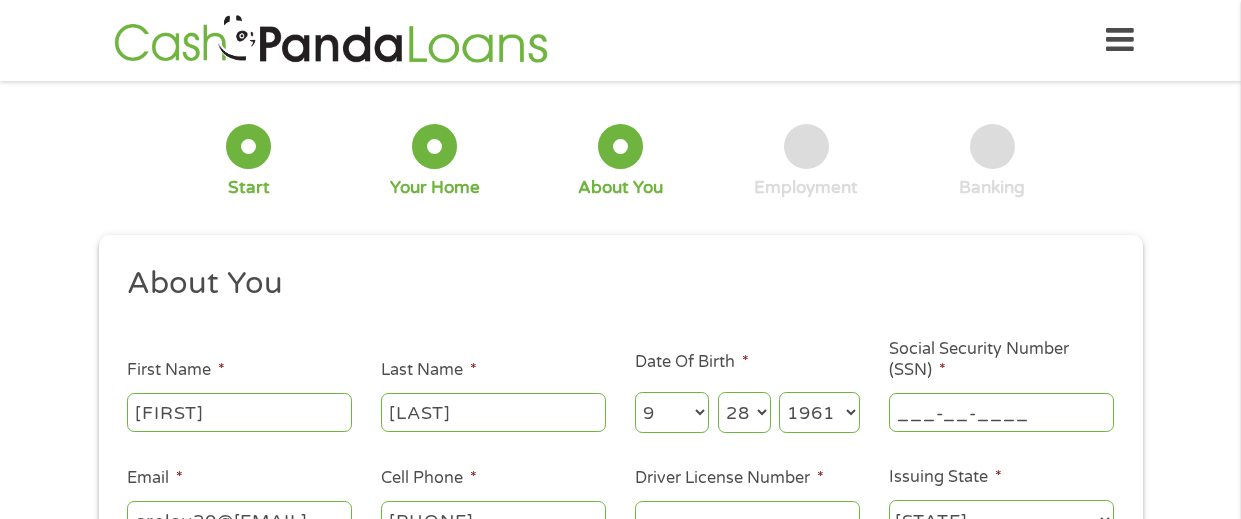 click on "___-__-____" at bounding box center [1001, 412] 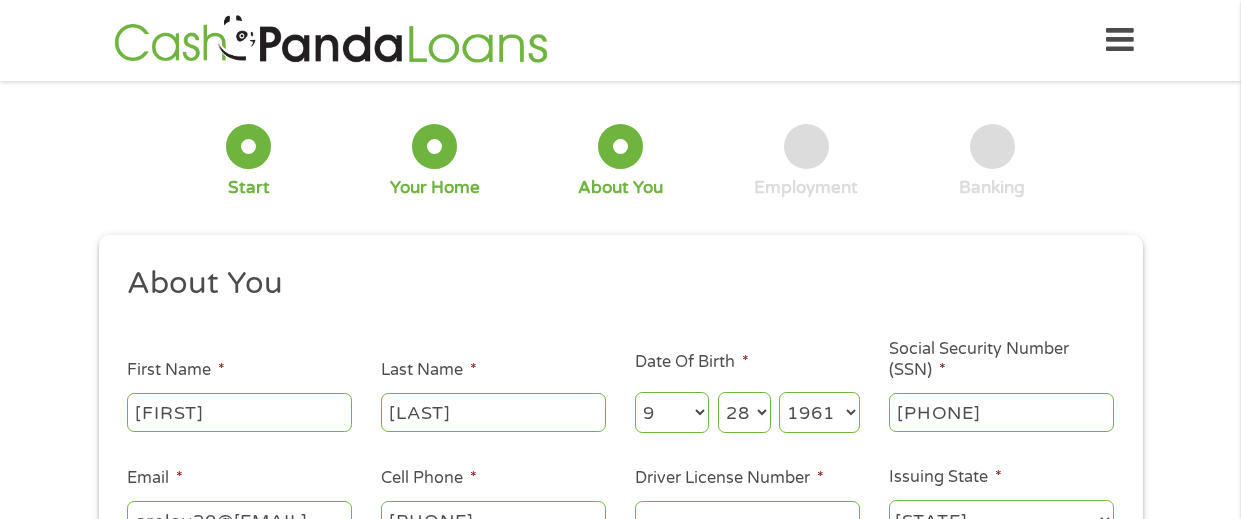 type on "[PHONE]" 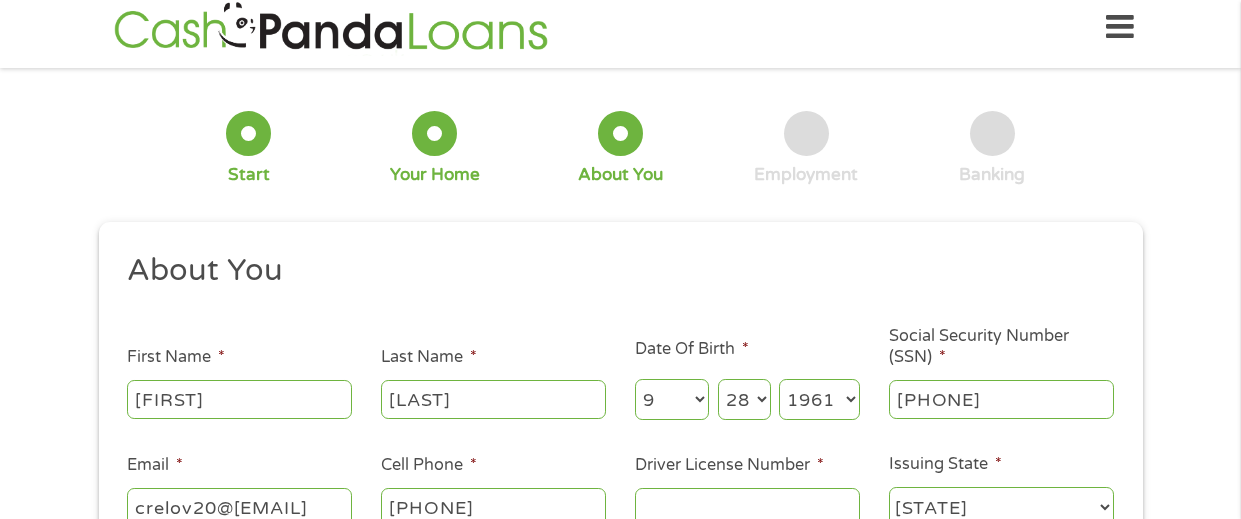 scroll, scrollTop: 21, scrollLeft: 0, axis: vertical 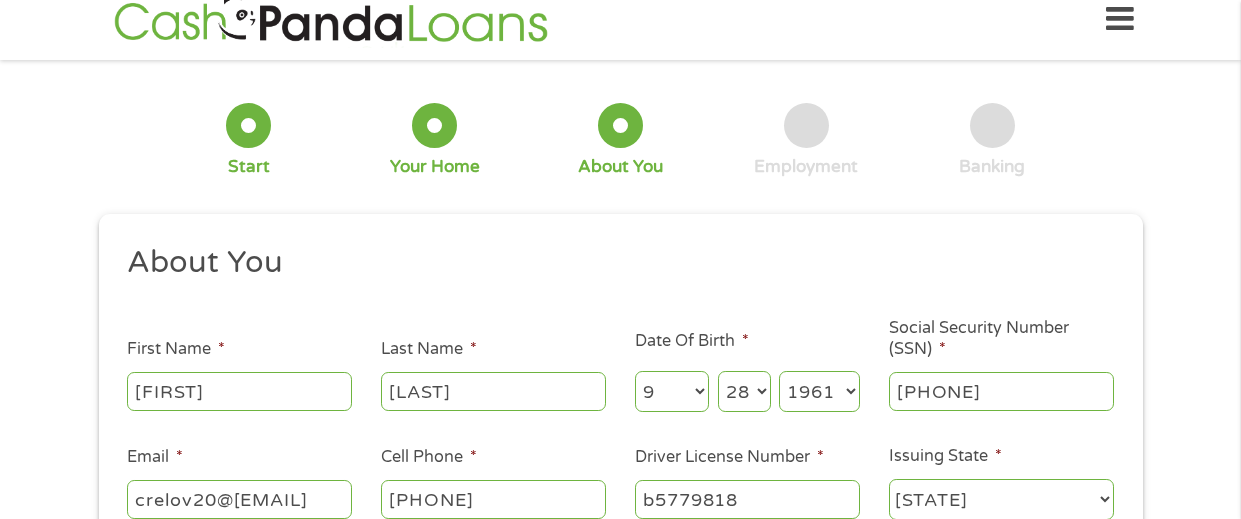 type on "b5779818" 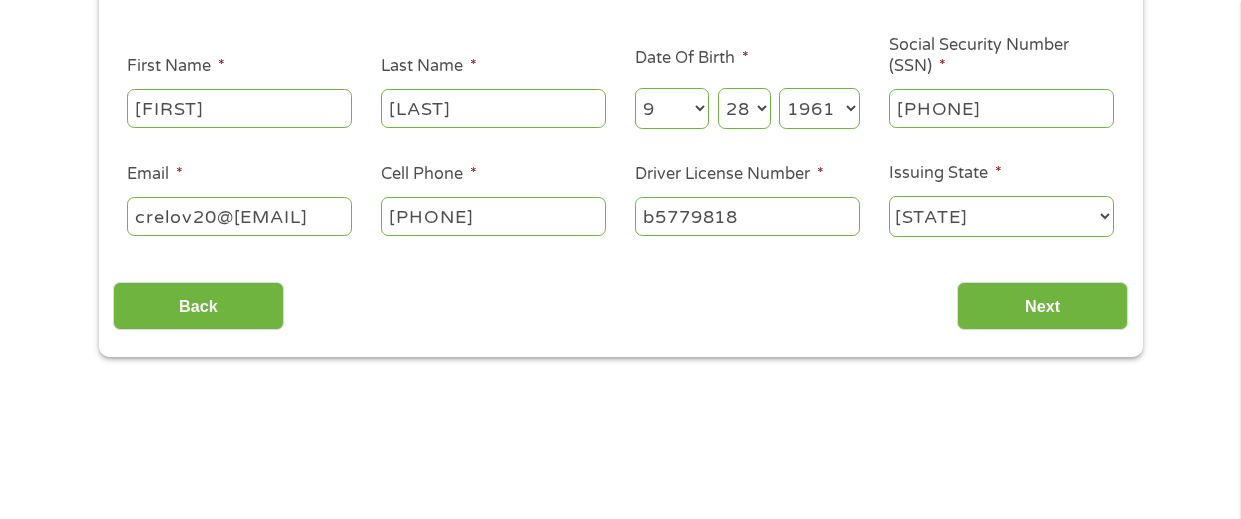 scroll, scrollTop: 351, scrollLeft: 0, axis: vertical 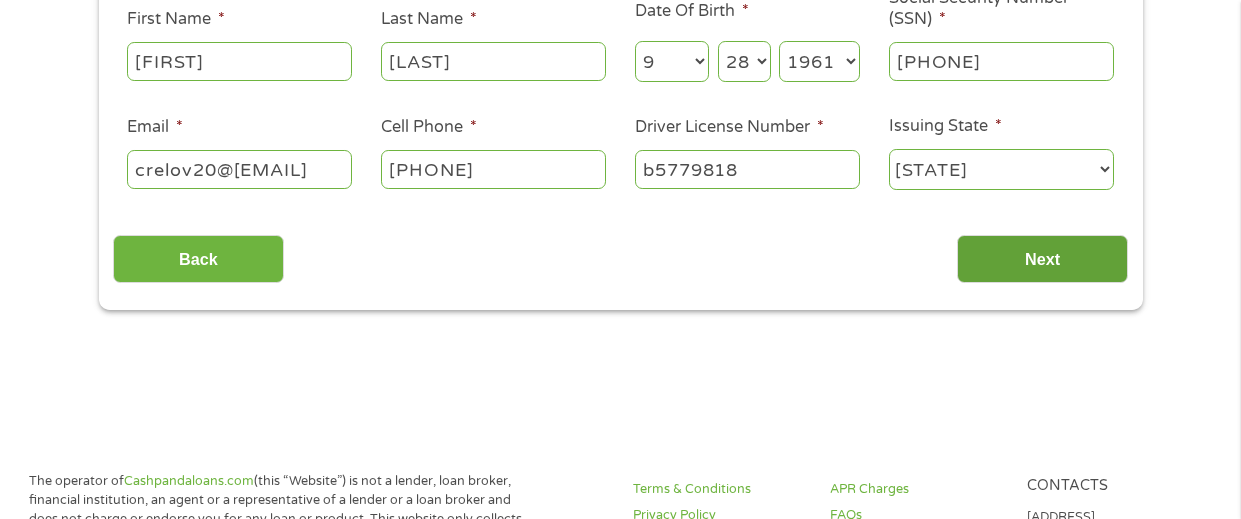 click on "Next" at bounding box center [1042, 259] 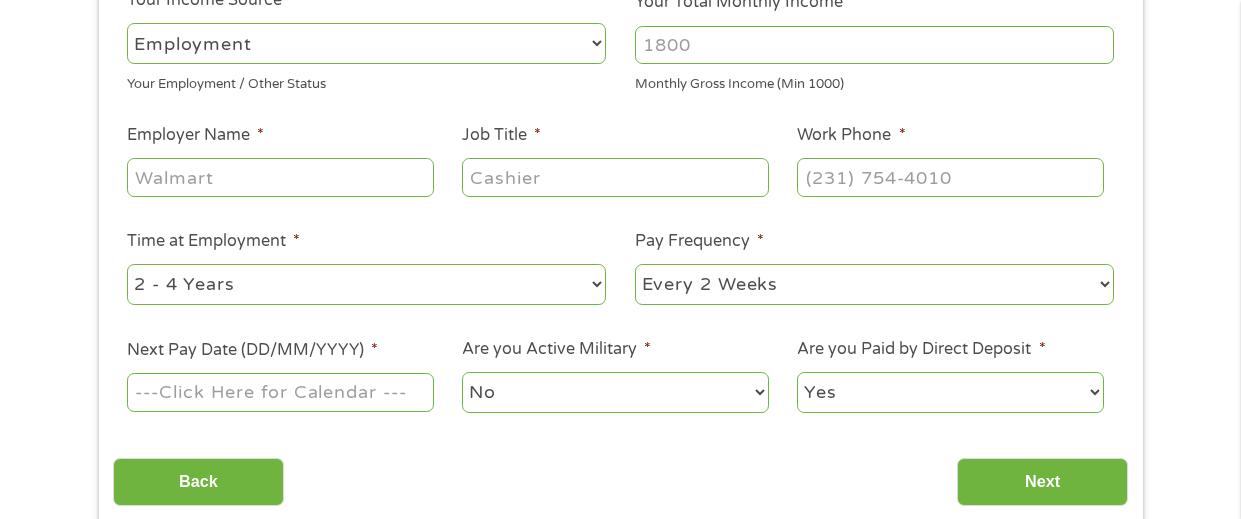 scroll, scrollTop: 170, scrollLeft: 0, axis: vertical 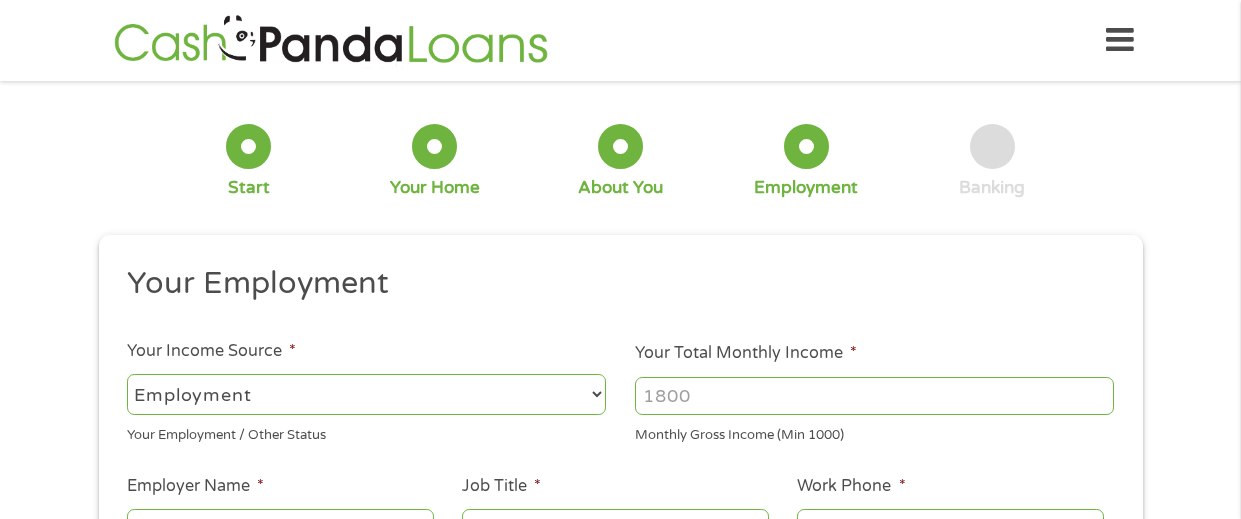 click on "--- Choose one --- Employment Self Employed Benefits" at bounding box center [366, 394] 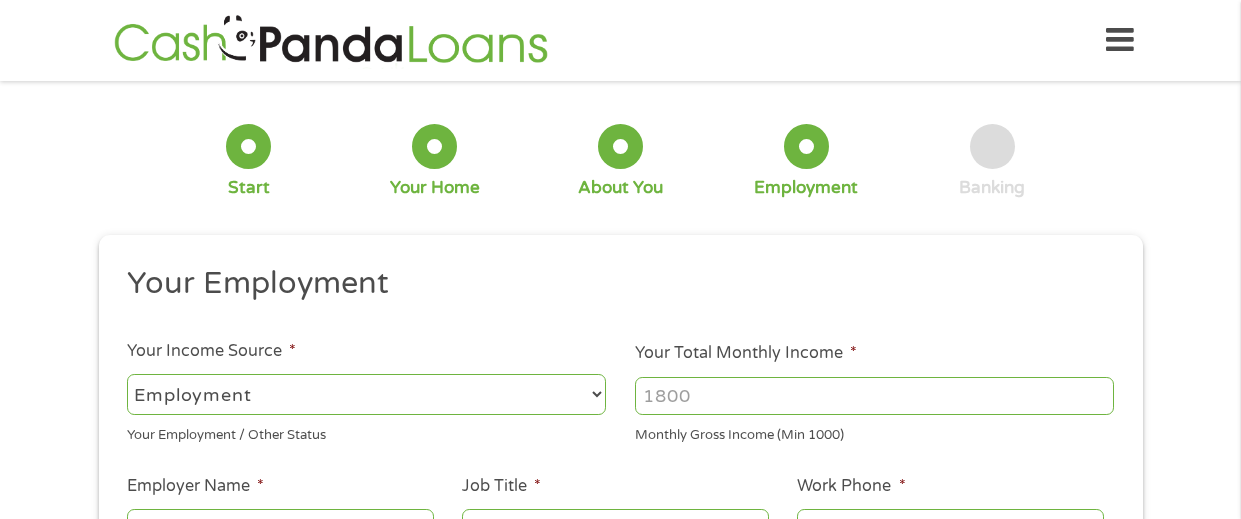 select on "benefits" 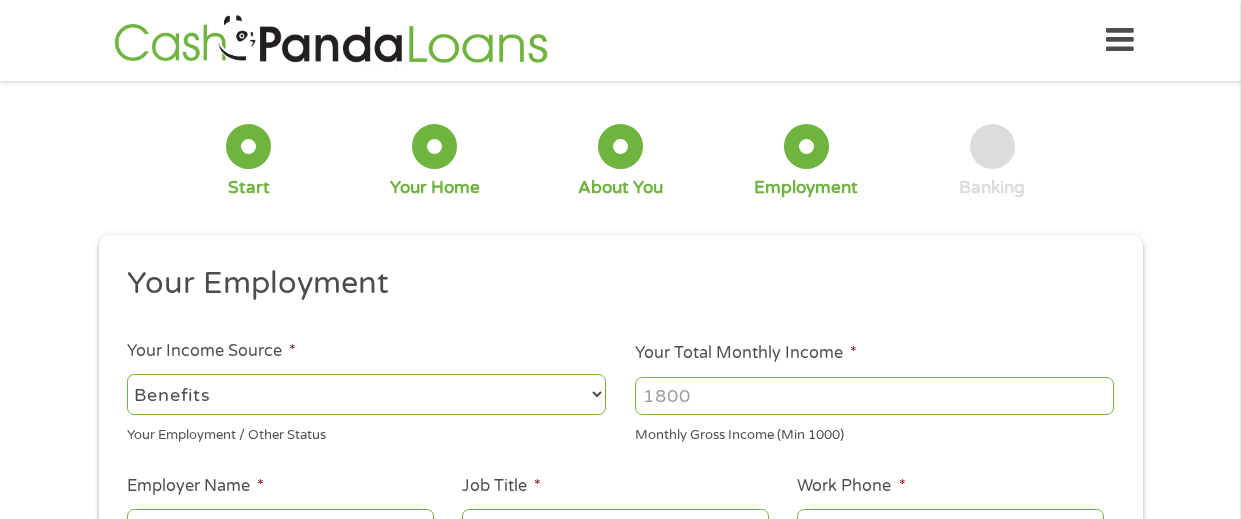 click on "--- Choose one --- Employment Self Employed Benefits" at bounding box center [366, 394] 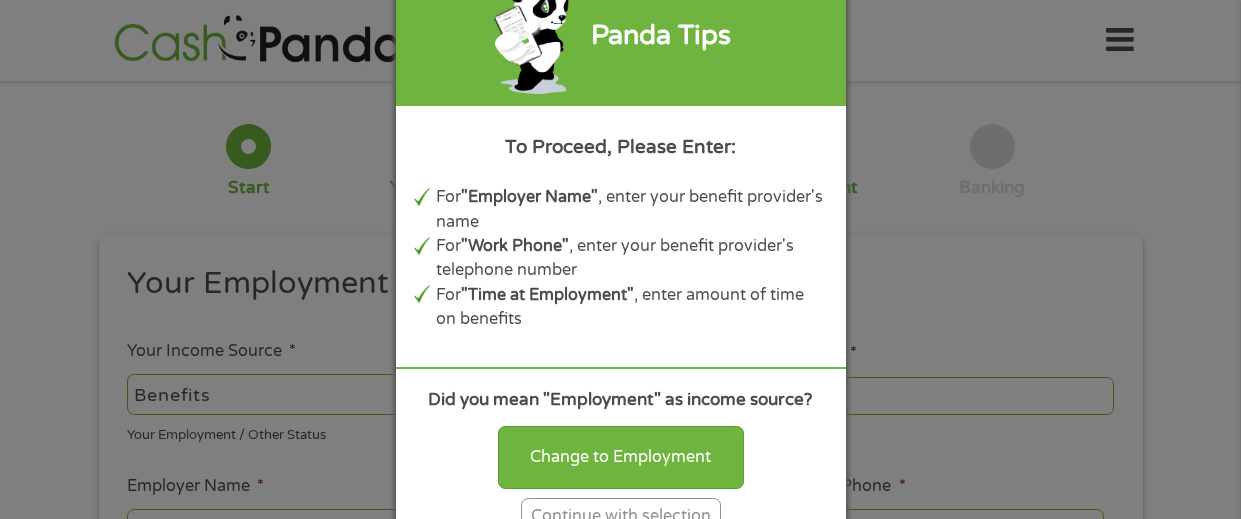 click on "Panda Tips To Proceed, Please Enter: For  "Employer Name" , enter your benefit provider's name For  "Work Phone" , enter your benefit provider's telephone number For  "Time at Employment" , enter amount of time on benefits Did you mean "Employment" as income source? Change to Employment Continue with selection" at bounding box center [620, 259] 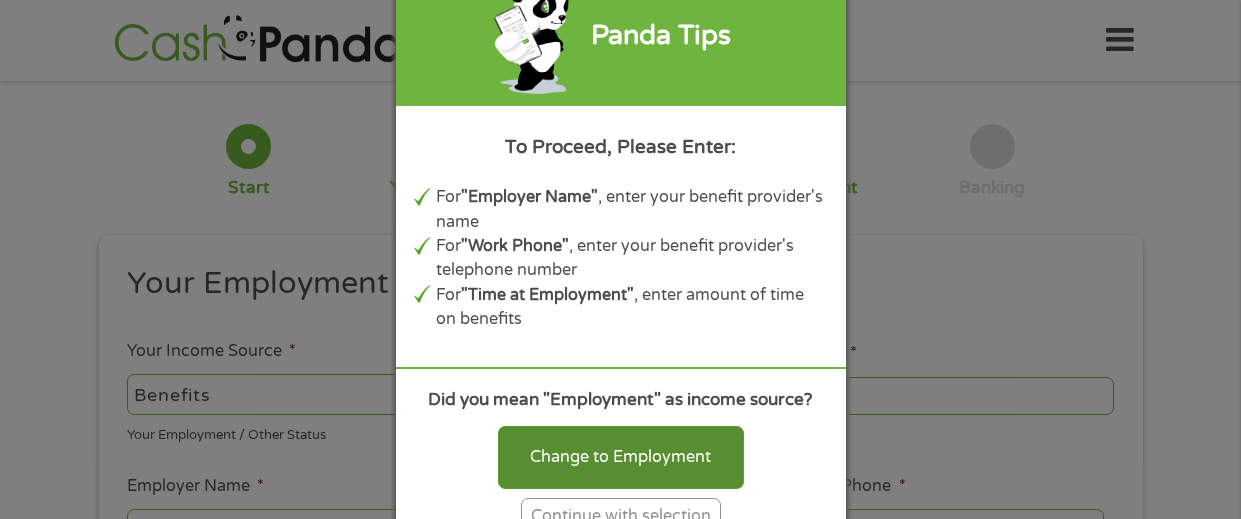 click on "Change to Employment" at bounding box center (621, 457) 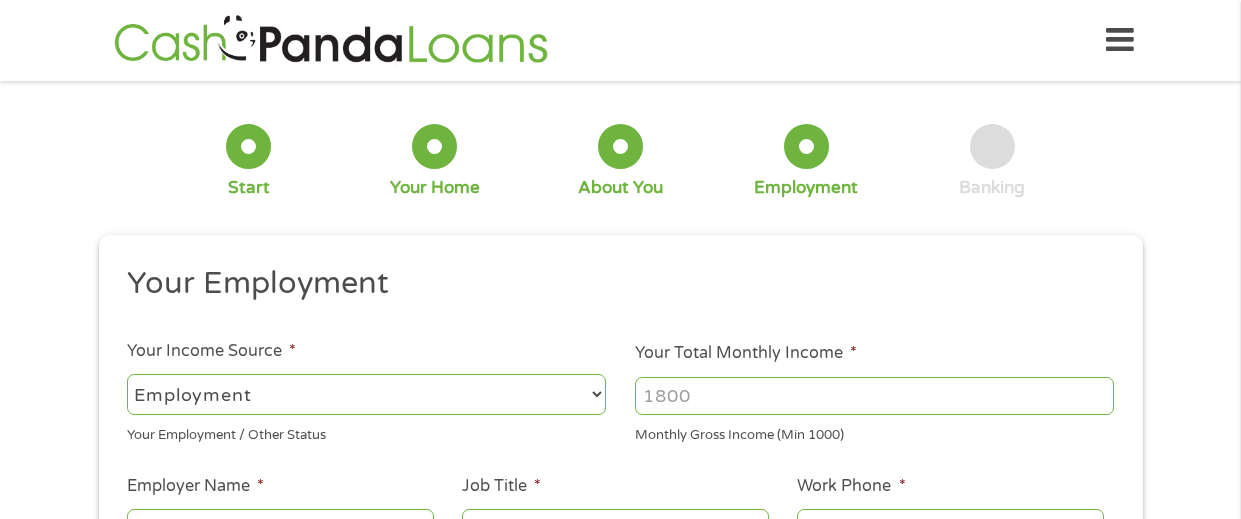 click on "Your Employment / Other Status" at bounding box center (366, 432) 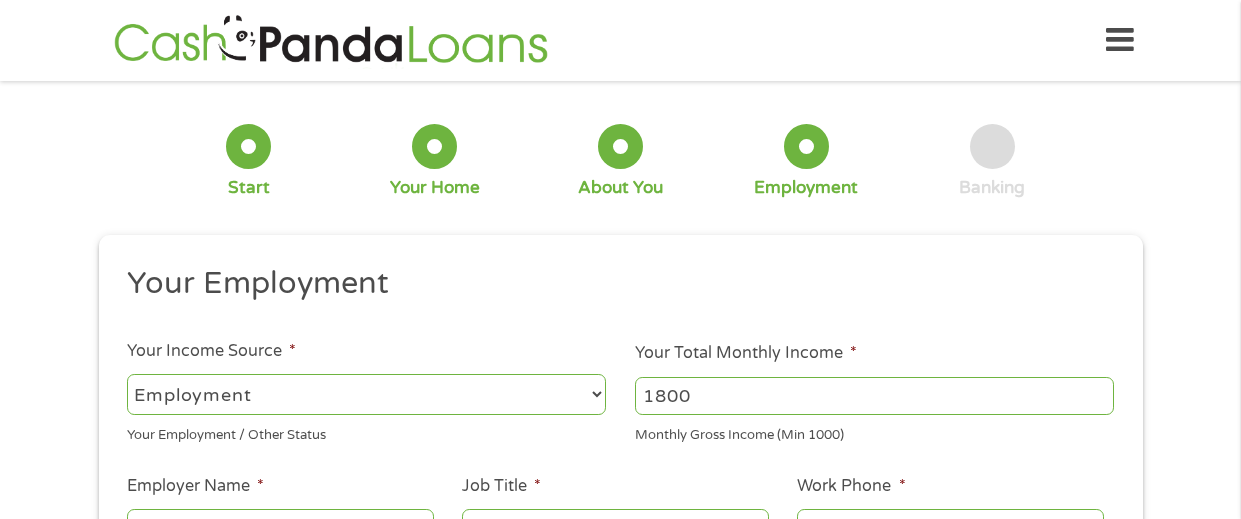 type on "1800" 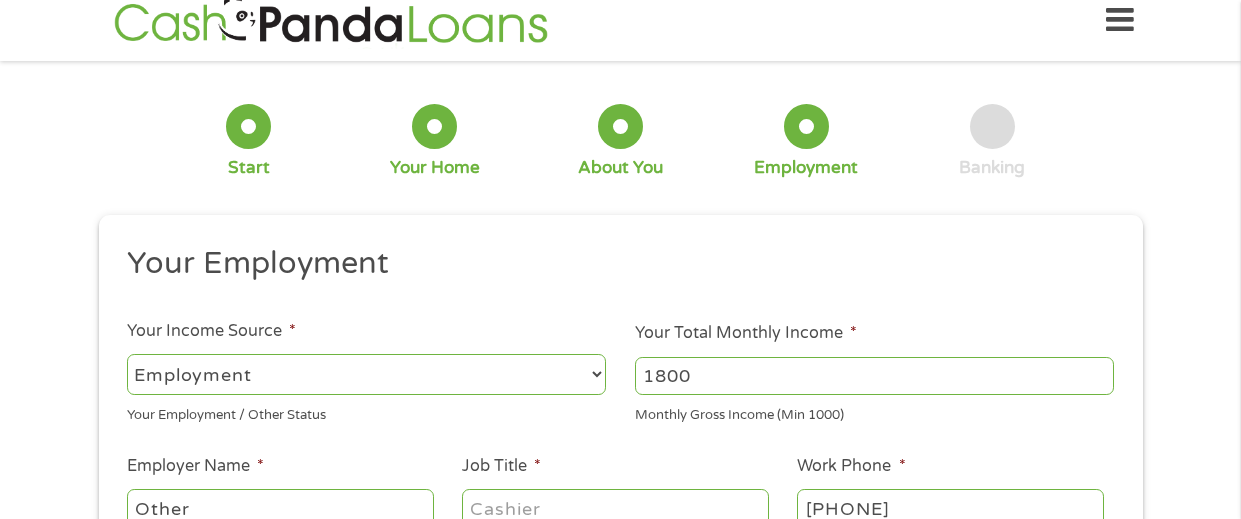 click on "This field is hidden when viewing the form gclid EAIaIQobChMI8Nn18-HyjgMVNS5ECB1QRQ42EAAYASAAEgJzRvD_BwE This field is hidden when viewing the form Referrer https://www.cashpandaloans.com/payday-loans/?medium=adwords&source=adwords&campaign=22747592389&adgroup=182161859735&creative=761525833872&position=&keyword=online%20payday%20loans&utm_term=searchterm&matchtype=term&device=c&network=s&gad_source=5&gad_campaignid=22747592389&gclid=EAIaIQobChMI8Nn18-HyjgMVNS5ECB1QRQ42EAAYASAAEgJzRvD_BwE This field is hidden when viewing the form Source adwords This field is hidden when viewing the form Campaign 22747592389 This field is hidden when viewing the form Medium adwords This field is hidden when viewing the form adgroup 182161859735 This field is hidden when viewing the form creative 761525833872 This field is hidden when viewing the form position This field is hidden when viewing the form keyword online payday loans This field is hidden when viewing the form matchtype {term}" at bounding box center (621, 539) 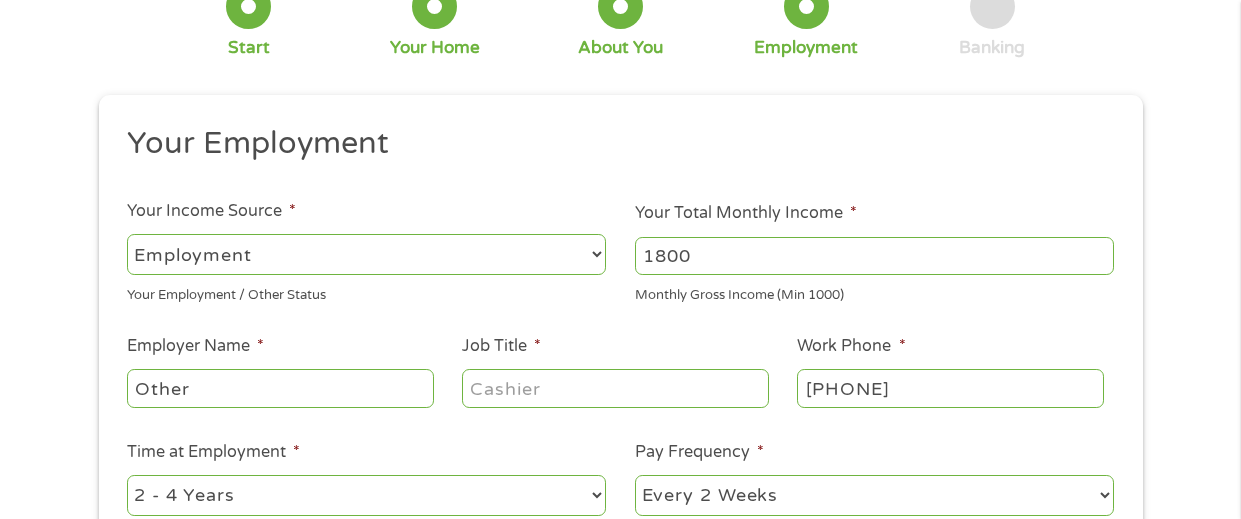 scroll, scrollTop: 180, scrollLeft: 0, axis: vertical 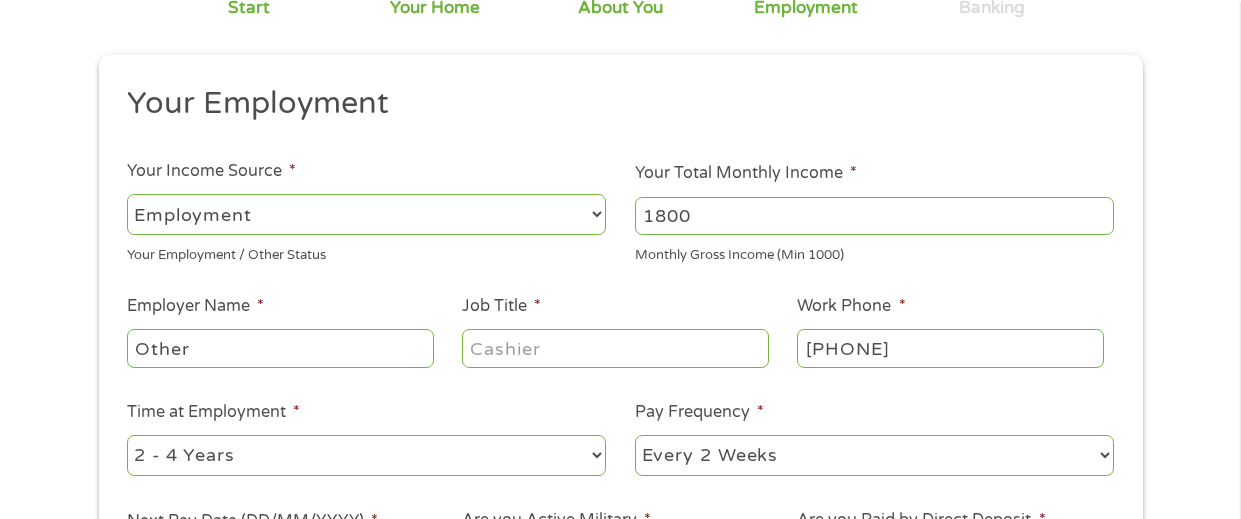 click on "Other" at bounding box center [280, 348] 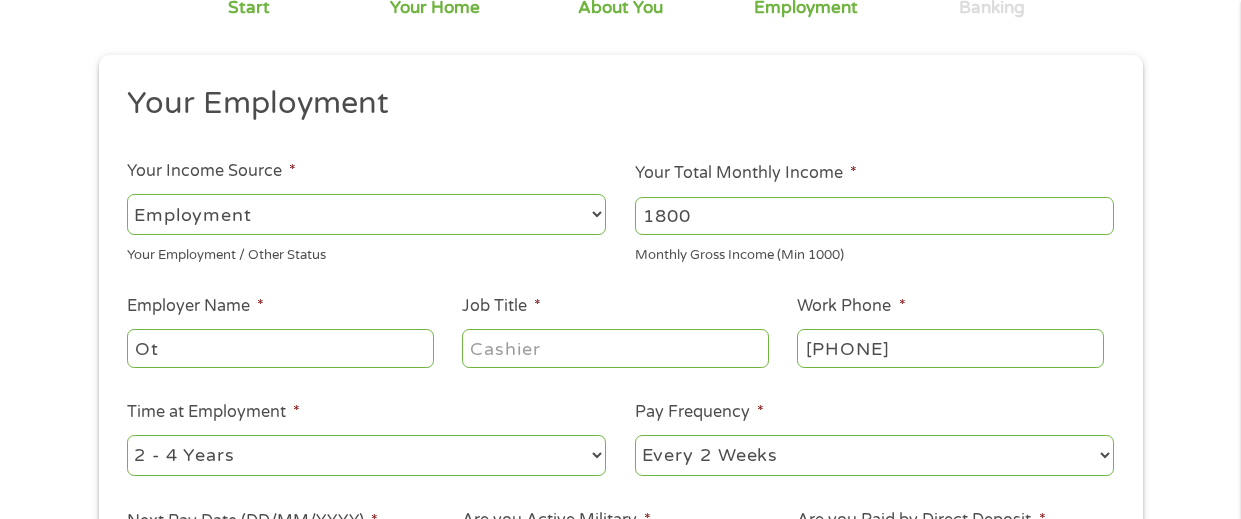 type on "O" 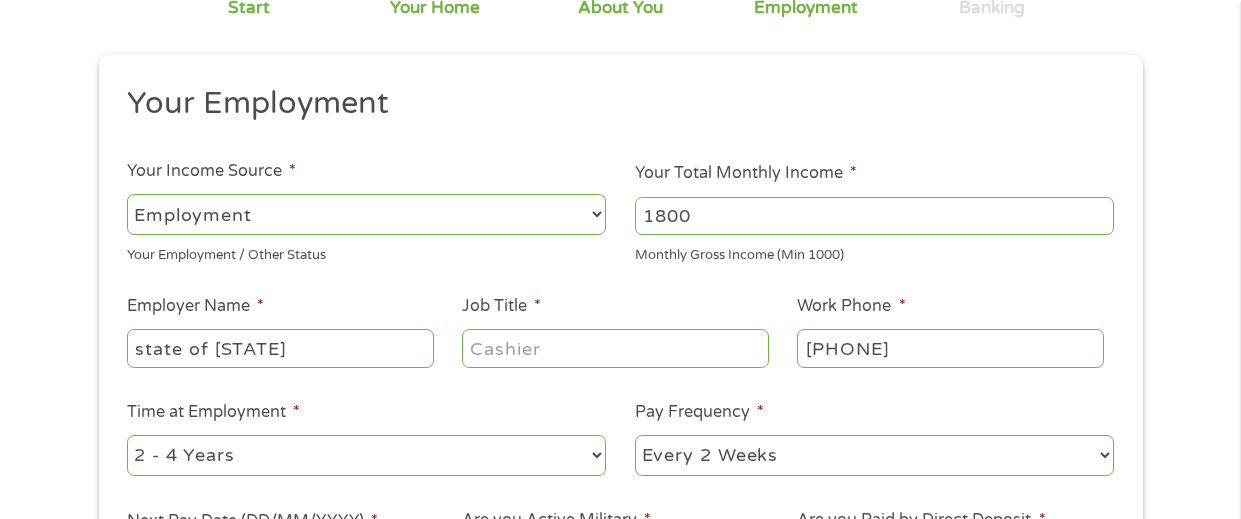 type on "state of [STATE]" 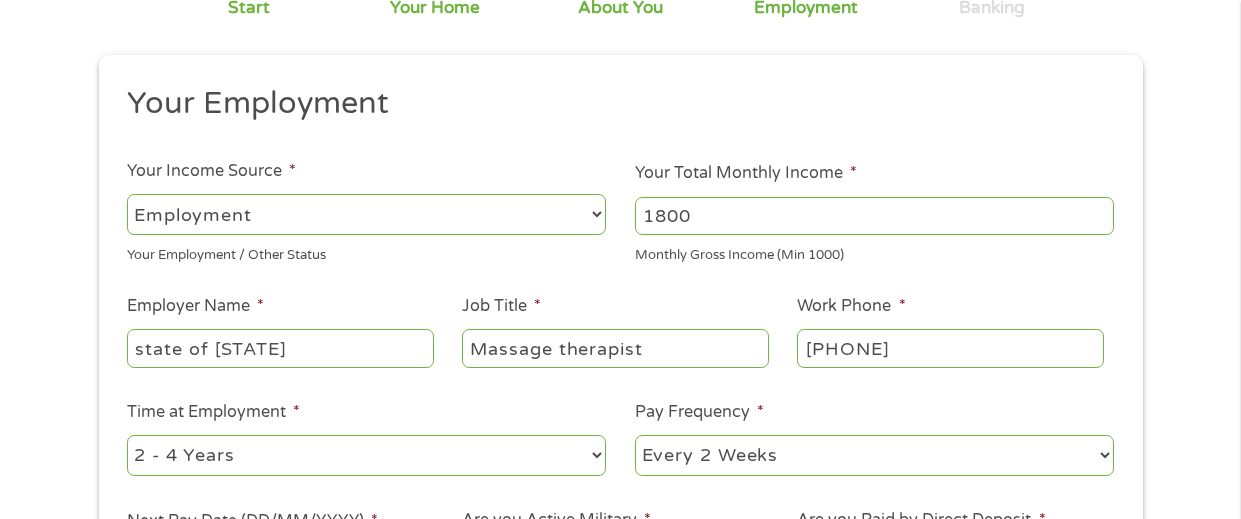 type on "Massage therapist" 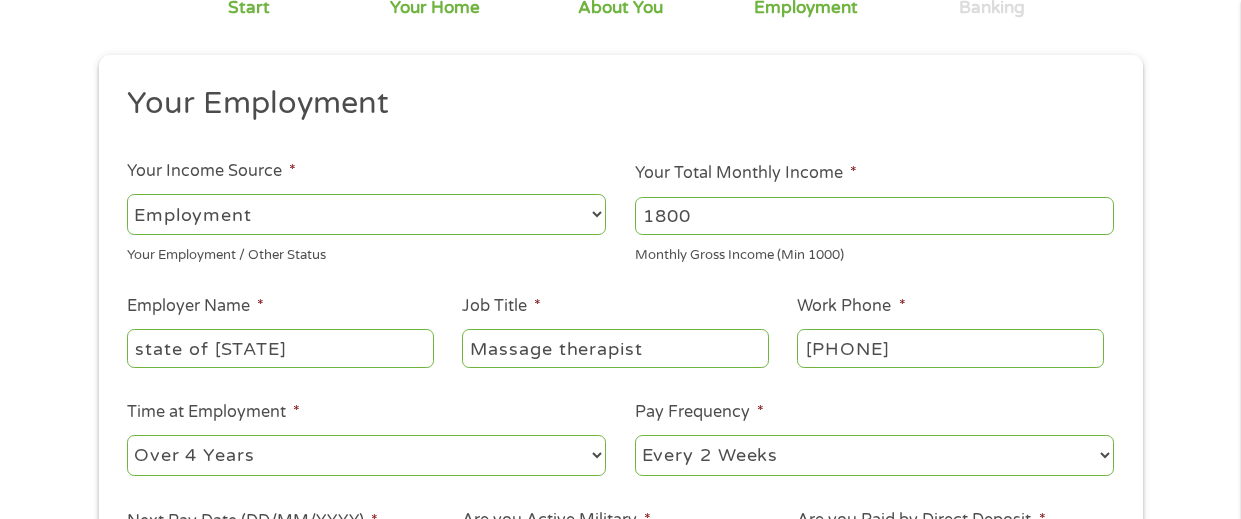 click on "--- Choose one --- 1 Year or less 1 - 2 Years 2 - 4 Years Over 4 Years" at bounding box center (366, 455) 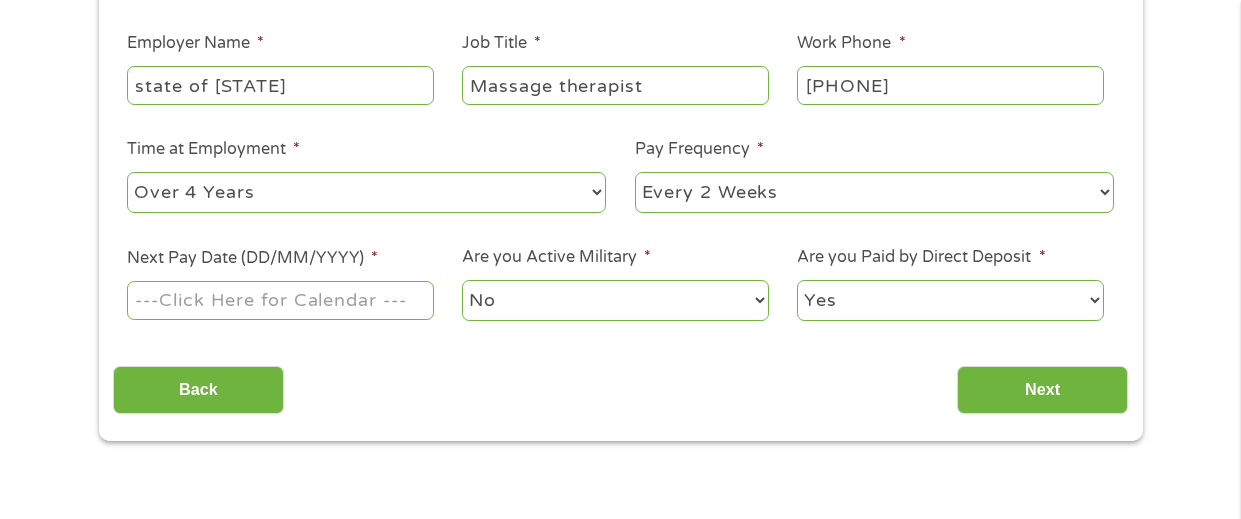 scroll, scrollTop: 460, scrollLeft: 0, axis: vertical 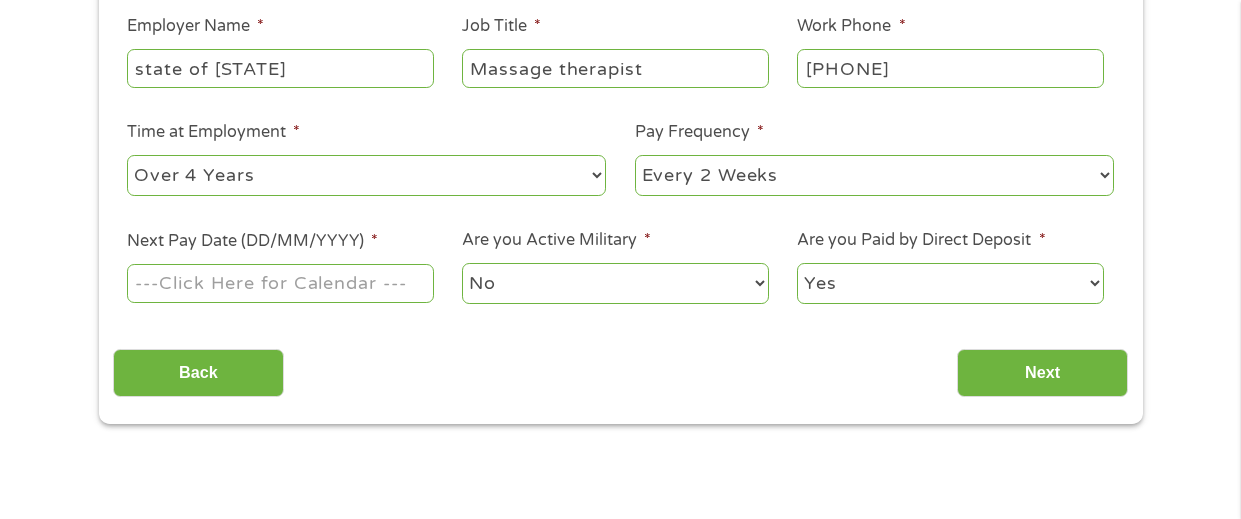 click on "--- Choose one --- Every 2 Weeks Every Week Monthly Semi-Monthly" at bounding box center (874, 175) 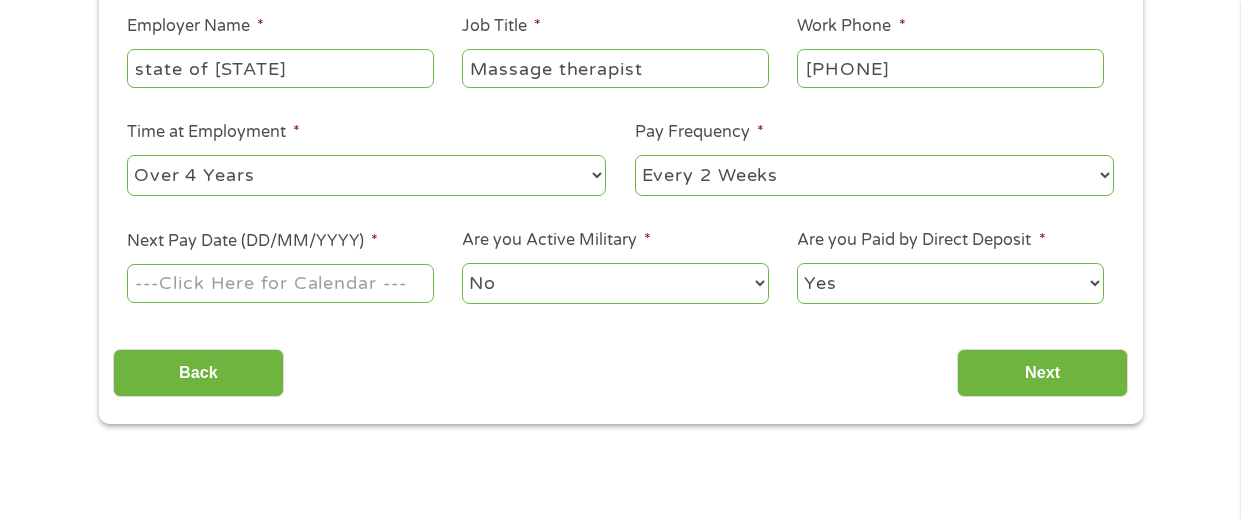 select on "monthly" 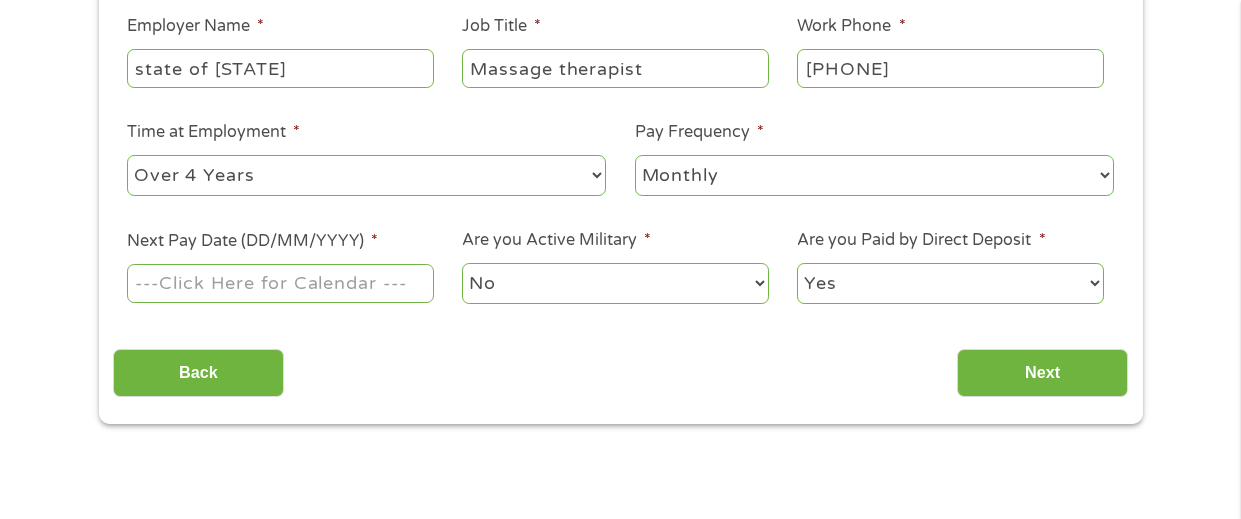 click on "--- Choose one --- Every 2 Weeks Every Week Monthly Semi-Monthly" at bounding box center (874, 175) 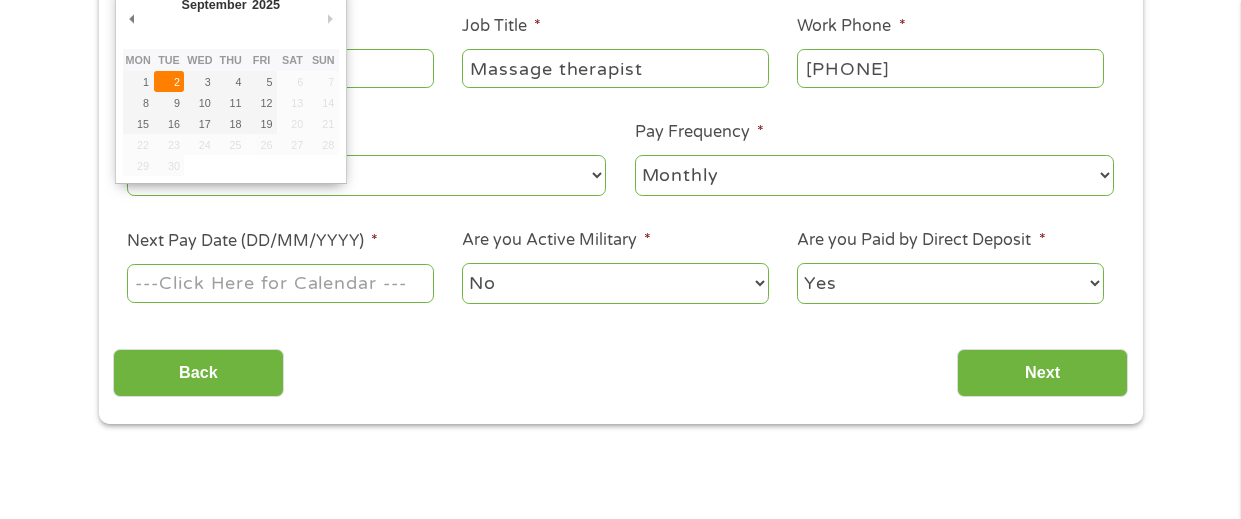 type on "02/09/2025" 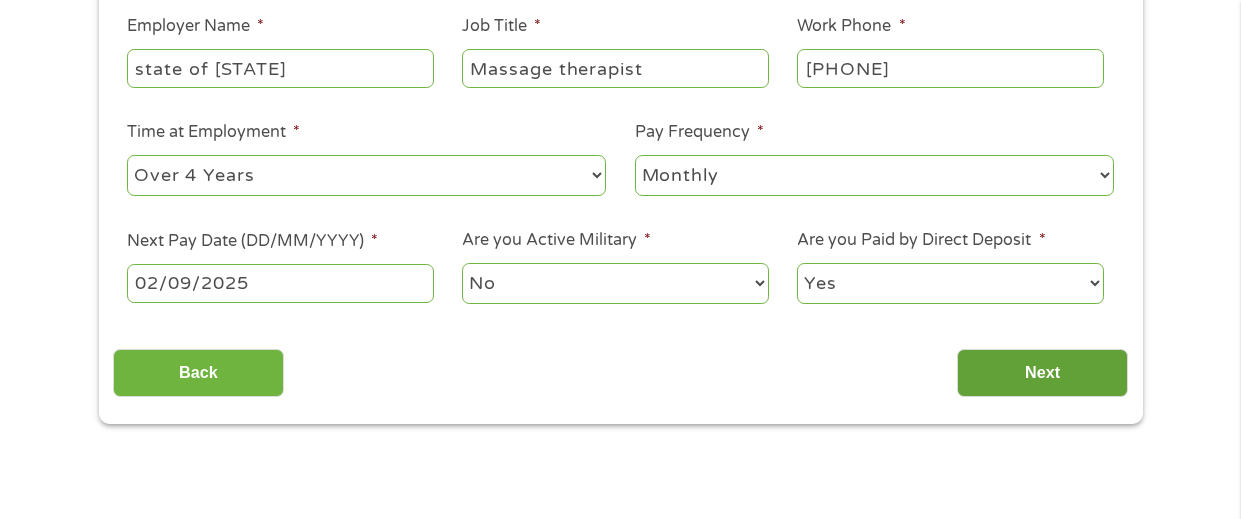 click on "Next" at bounding box center [1042, 373] 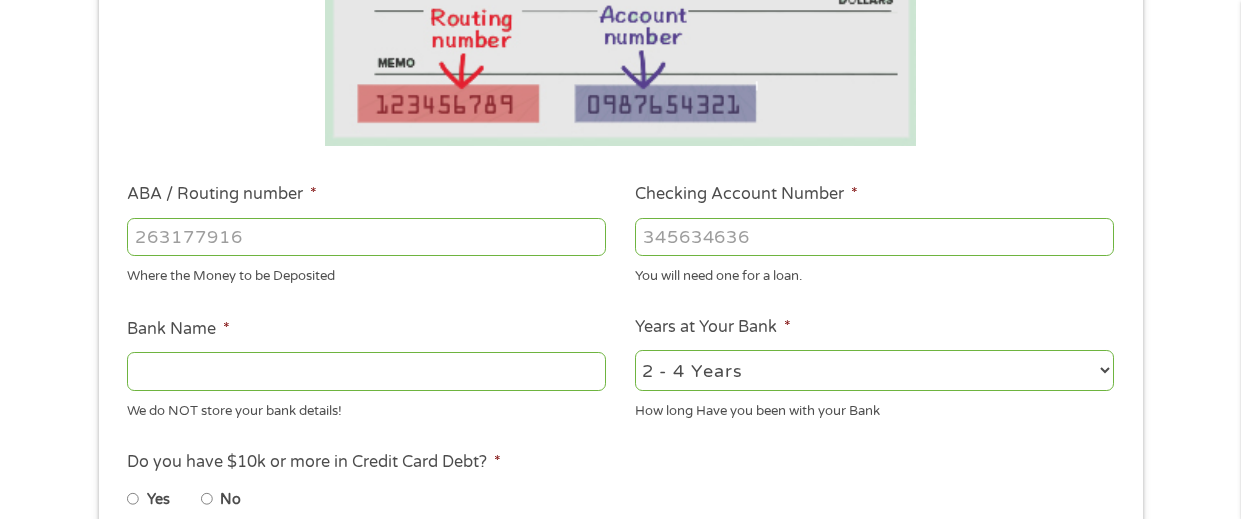 scroll, scrollTop: 367, scrollLeft: 0, axis: vertical 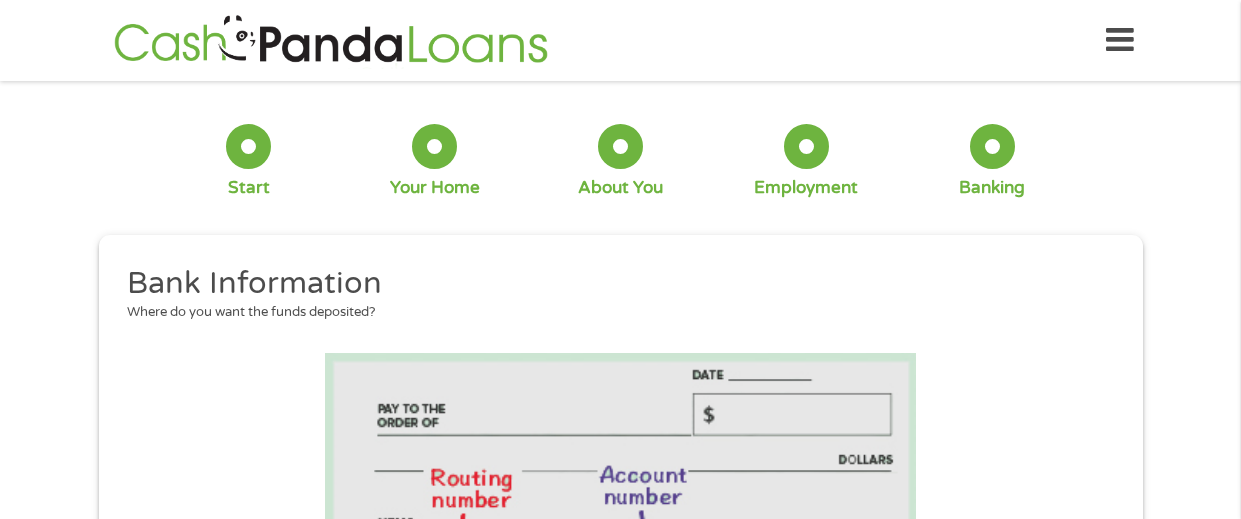 click on "This field is hidden when viewing the form gclid EAIaIQobChMI8Nn18-HyjgMVNS5ECB1QRQ42EAAYASAAEgJzRvD_BwE This field is hidden when viewing the form Referrer https://www.cashpandaloans.com/payday-loans/?medium=adwords&source=adwords&campaign=22747592389&adgroup=182161859735&creative=761525833872&position=&keyword=online%20payday%20loans&utm_term=searchterm&matchtype=term&device=c&network=s&gad_source=5&gad_campaignid=22747592389&gclid=EAIaIQobChMI8Nn18-HyjgMVNS5ECB1QRQ42EAAYASAAEgJzRvD_BwE This field is hidden when viewing the form Source adwords This field is hidden when viewing the form Campaign 22747592389 This field is hidden when viewing the form Medium adwords This field is hidden when viewing the form adgroup 182161859735 This field is hidden when viewing the form creative 761525833872 position keyword matchtype {term}" at bounding box center [621, 711] 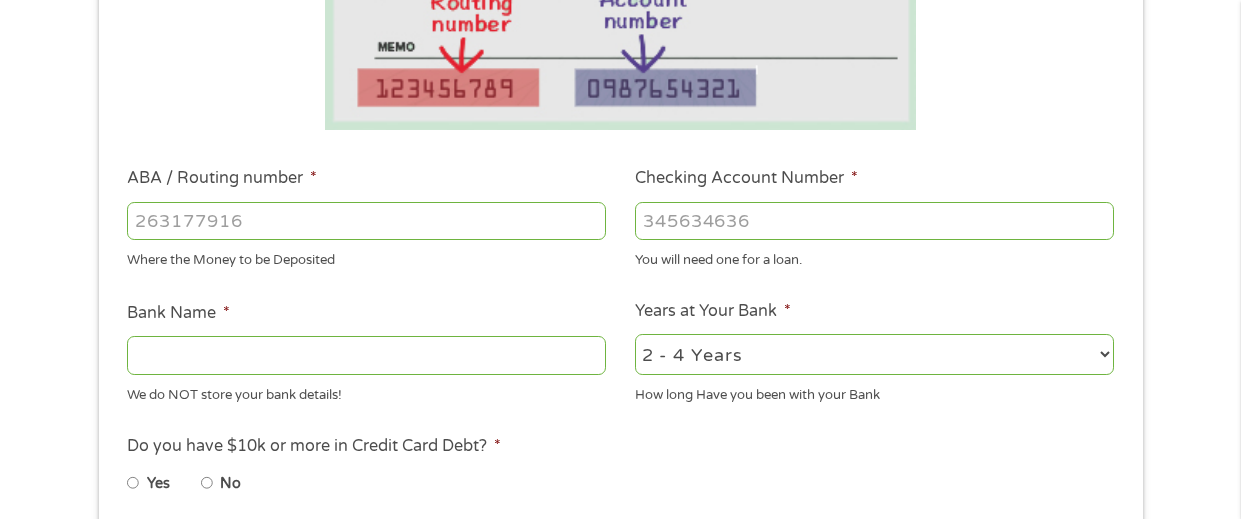 scroll, scrollTop: 479, scrollLeft: 0, axis: vertical 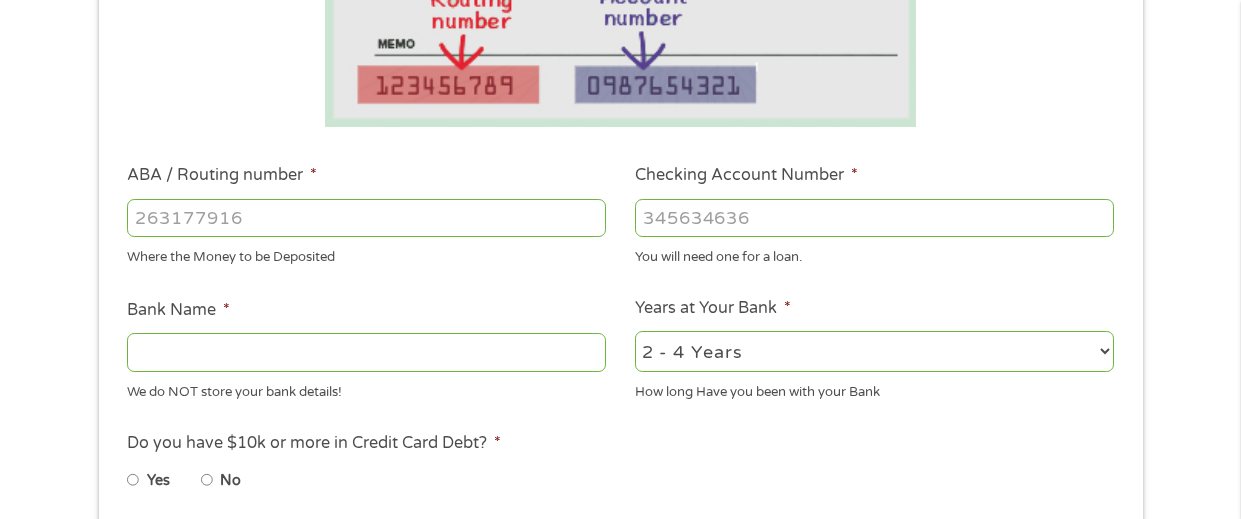 click on "ABA / Routing number *" at bounding box center [366, 218] 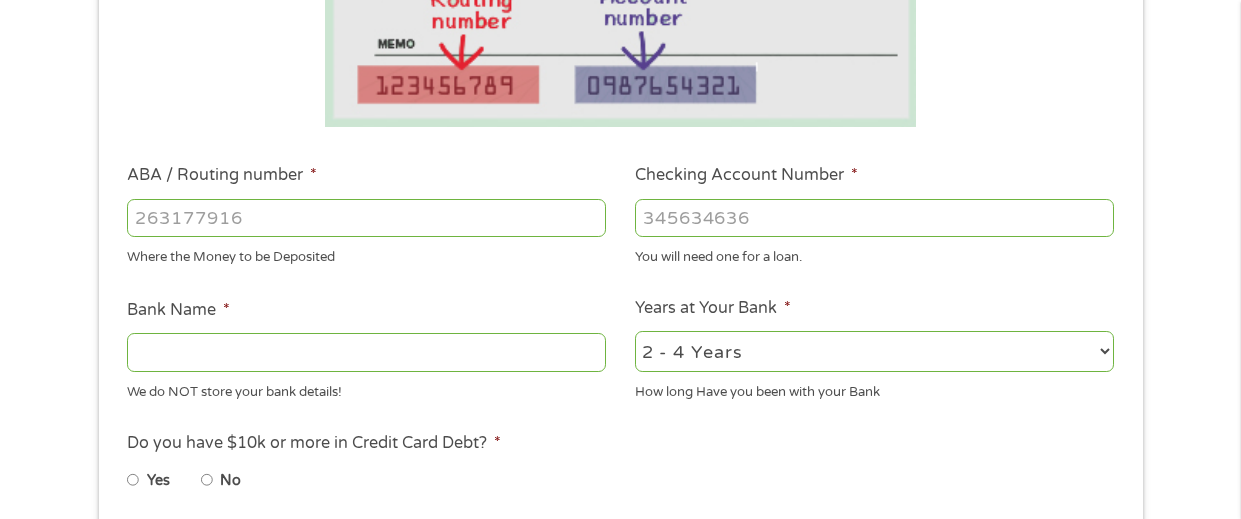 type on "[NUMBER]" 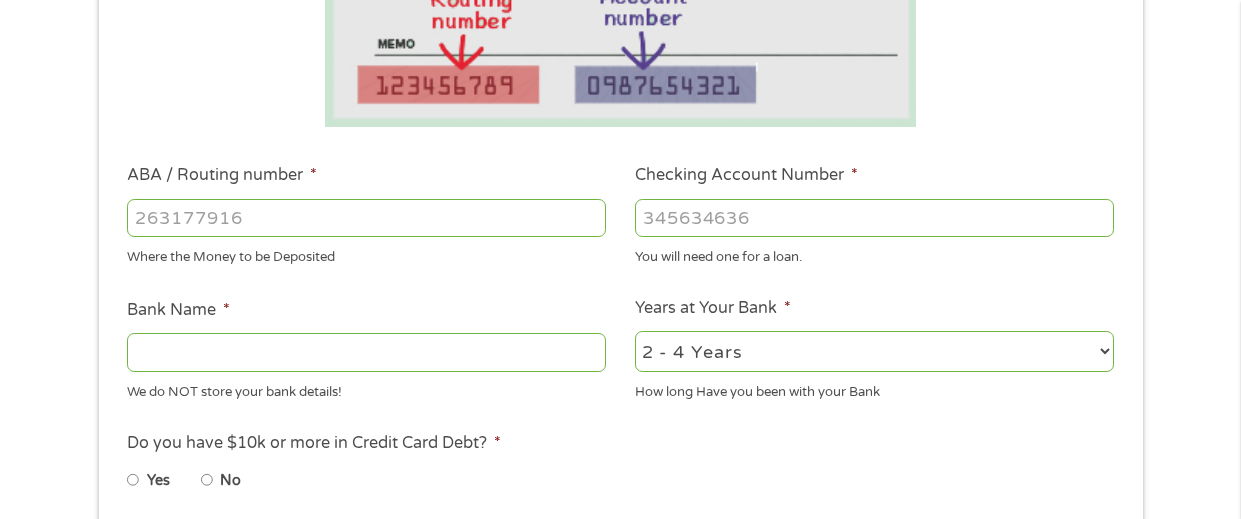 type on "THE GOLDEN 1 CREDIT UNION" 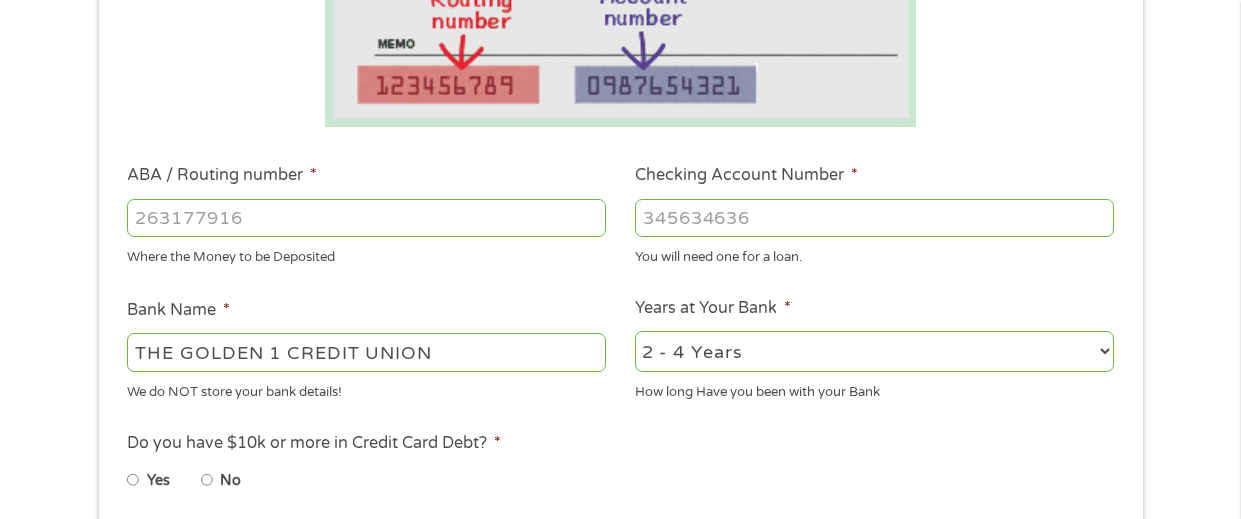 type on "[NUMBER]" 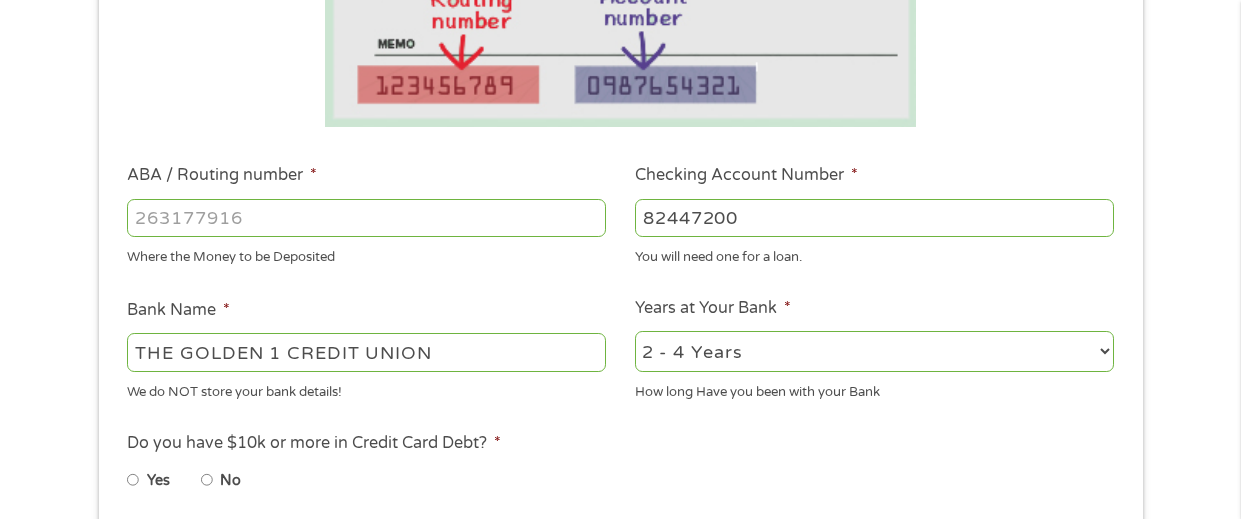 type on "82447200" 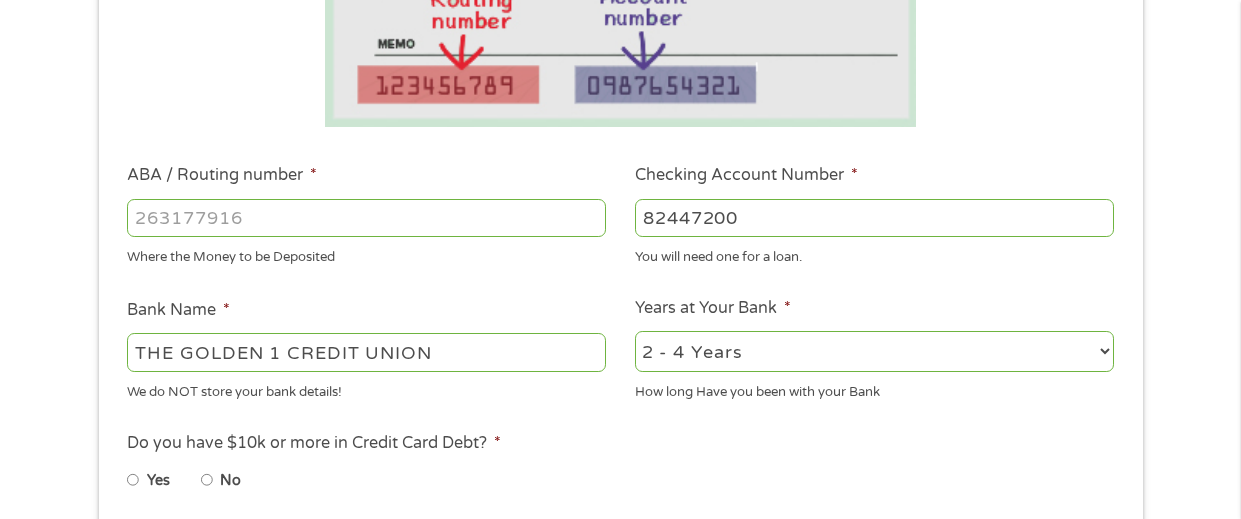 select on "60months" 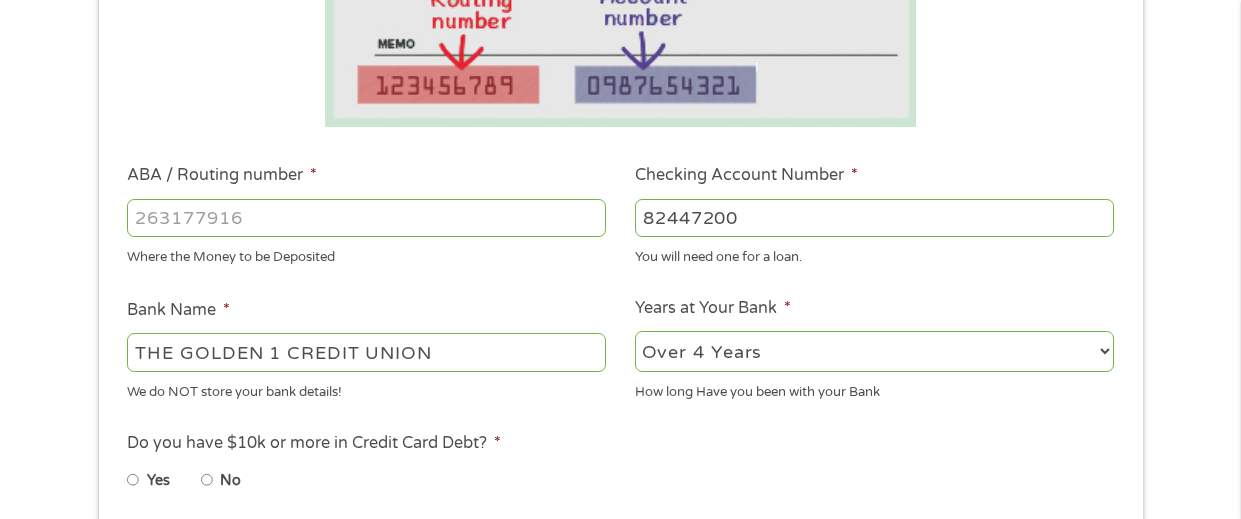 click on "2 - 4 Years 6 - 12 Months 1 - 2 Years Over 4 Years" at bounding box center (874, 351) 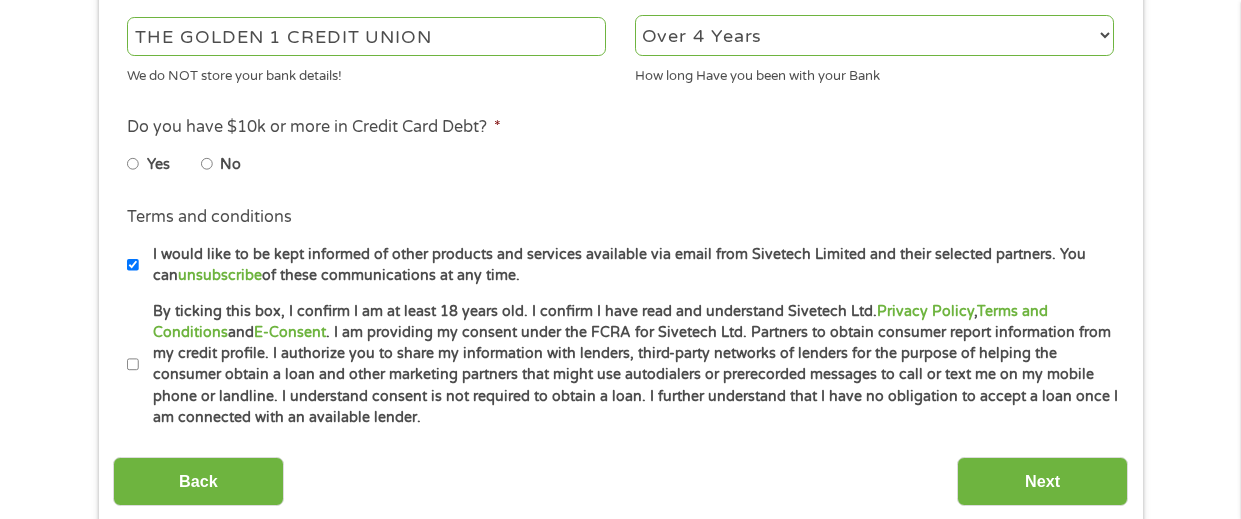 scroll, scrollTop: 799, scrollLeft: 0, axis: vertical 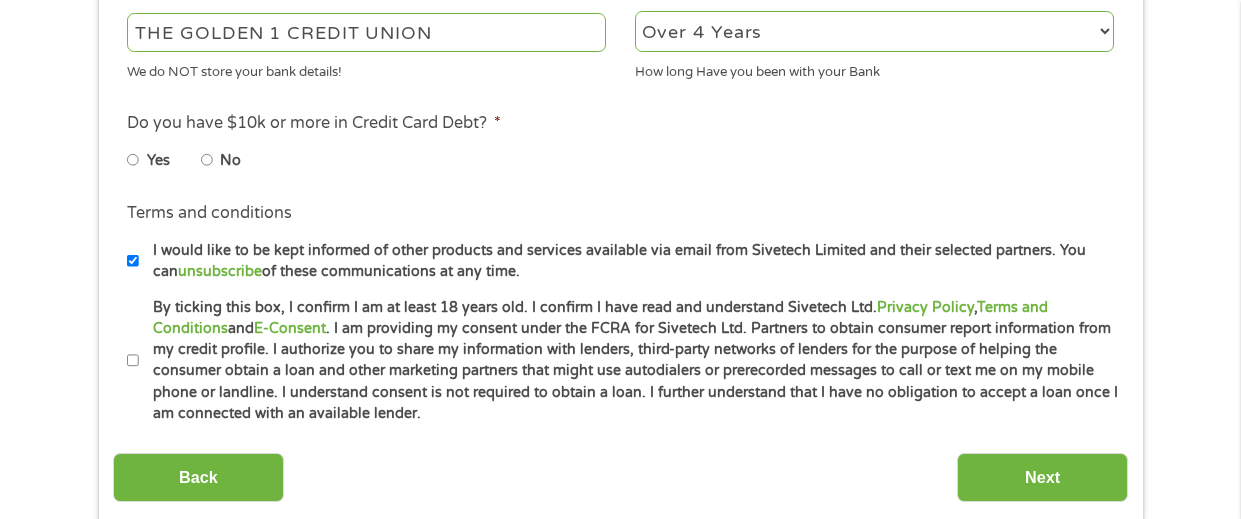 click on "No" at bounding box center (207, 160) 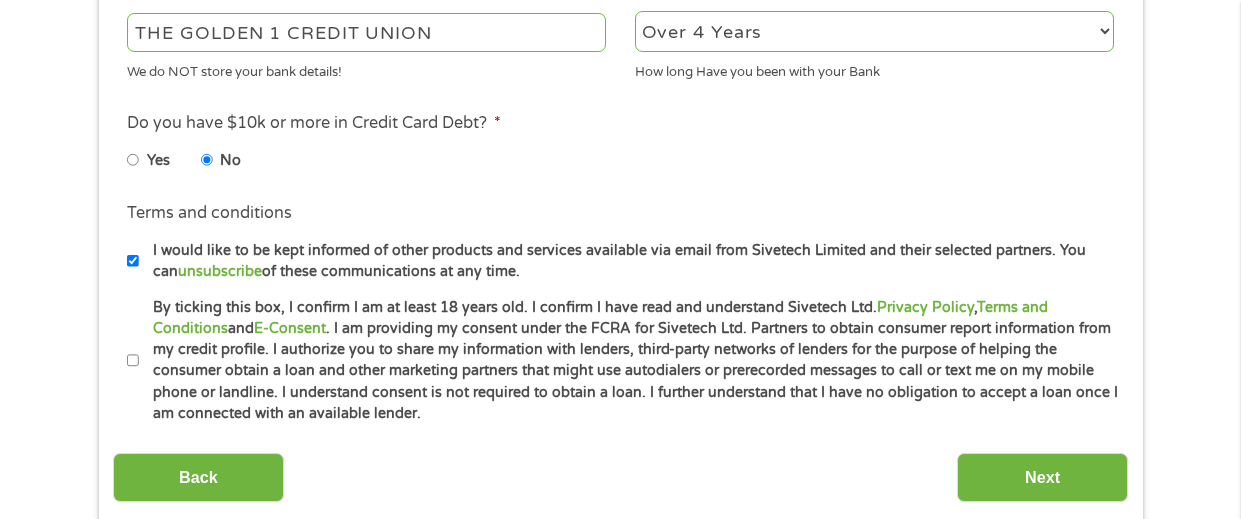 click on "By ticking this box, I confirm I am at least 18 years old. I confirm I have read and understand Sivetech Ltd.  Privacy Policy ,  Terms and Conditions  and  E-Consent . I am providing my consent under the FCRA for Sivetech Ltd. Partners to obtain consumer report information from my credit profile. I authorize you to share my information with lenders, third-party networks of lenders for the purpose of helping the consumer obtain a loan and other marketing partners that might use autodialers or prerecorded messages to call or text me on my mobile phone or landline. I understand consent is not required to obtain a loan. I further understand that I have no obligation to accept a loan once I am connected with an available lender." at bounding box center [133, 361] 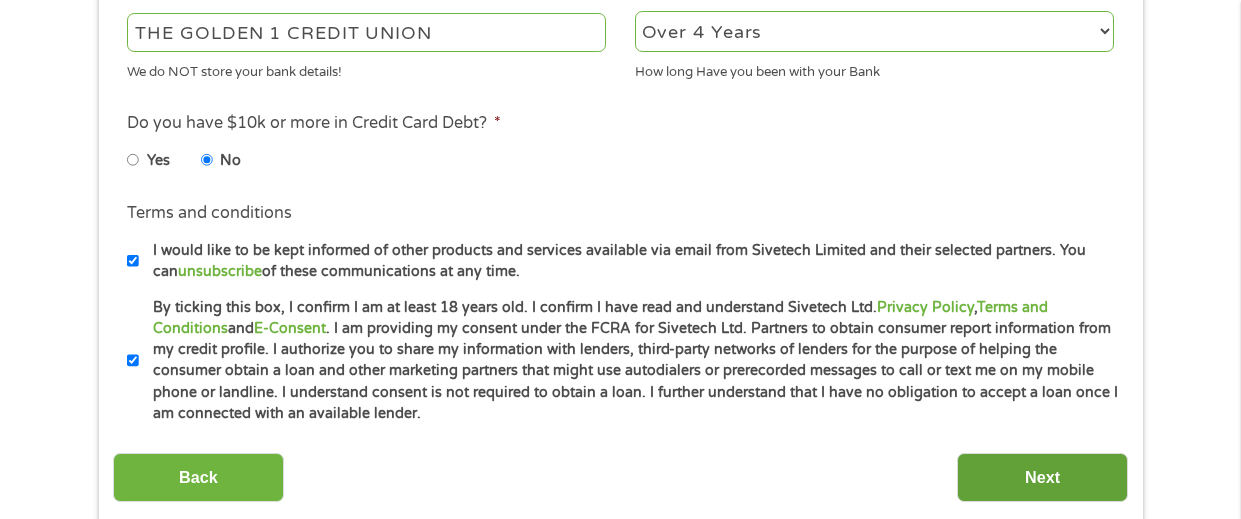 click on "Next" at bounding box center [1042, 477] 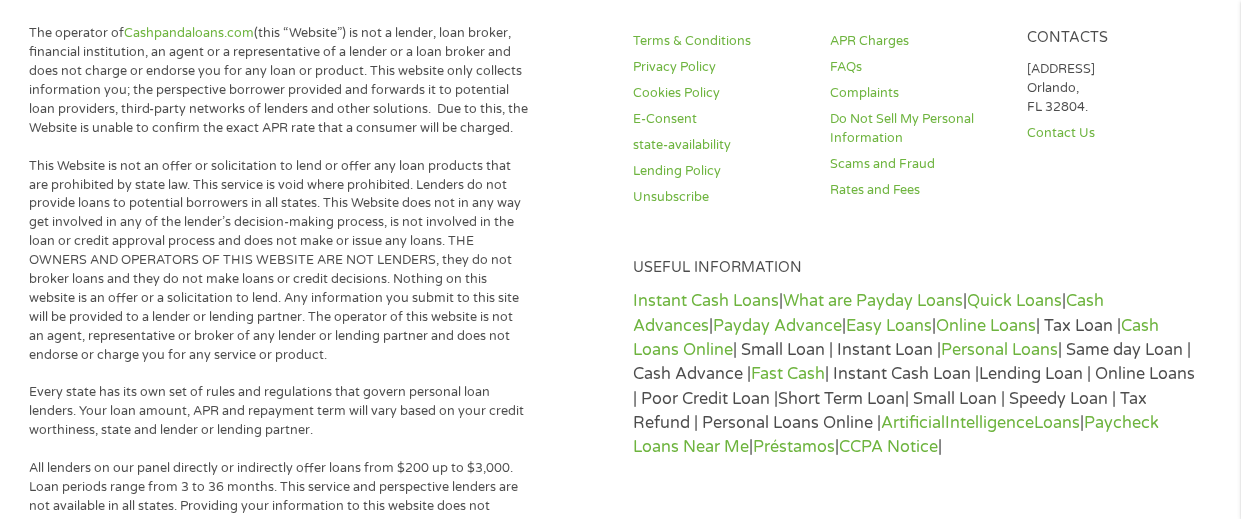 scroll, scrollTop: 24, scrollLeft: 0, axis: vertical 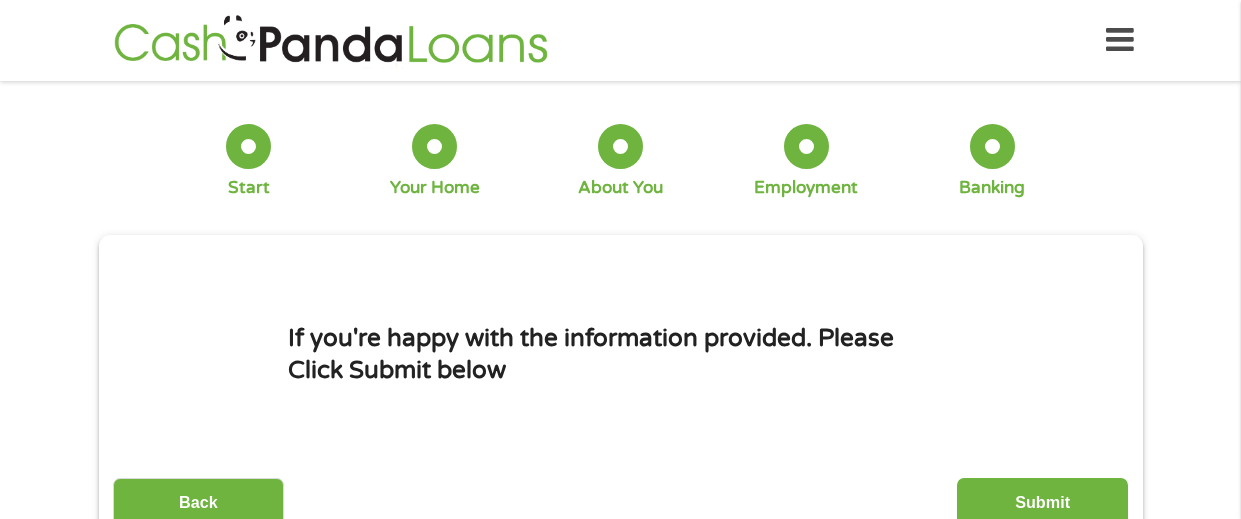 click on "This field is hidden when viewing the form gclid EAIaIQobChMI8Nn18-HyjgMVNS5ECB1QRQ42EAAYASAAEgJzRvD_BwE This field is hidden when viewing the form Referrer https://www.cashpandaloans.com/payday-loans/?medium=adwords&source=adwords&campaign=22747592389&adgroup=182161859735&creative=761525833872&position=&keyword=online%20payday%20loans&utm_term=searchterm&matchtype=term&device=c&network=s&gad_source=5&gad_campaignid=22747592389&gclid=EAIaIQobChMI8Nn18-HyjgMVNS5ECB1QRQ42EAAYASAAEgJzRvD_BwE This field is hidden when viewing the form Source adwords This field is hidden when viewing the form Campaign 22747592389 This field is hidden when viewing the form Medium adwords This field is hidden when viewing the form adgroup 182161859735 This field is hidden when viewing the form creative 761525833872 position keyword matchtype {term}" at bounding box center (620, 324) 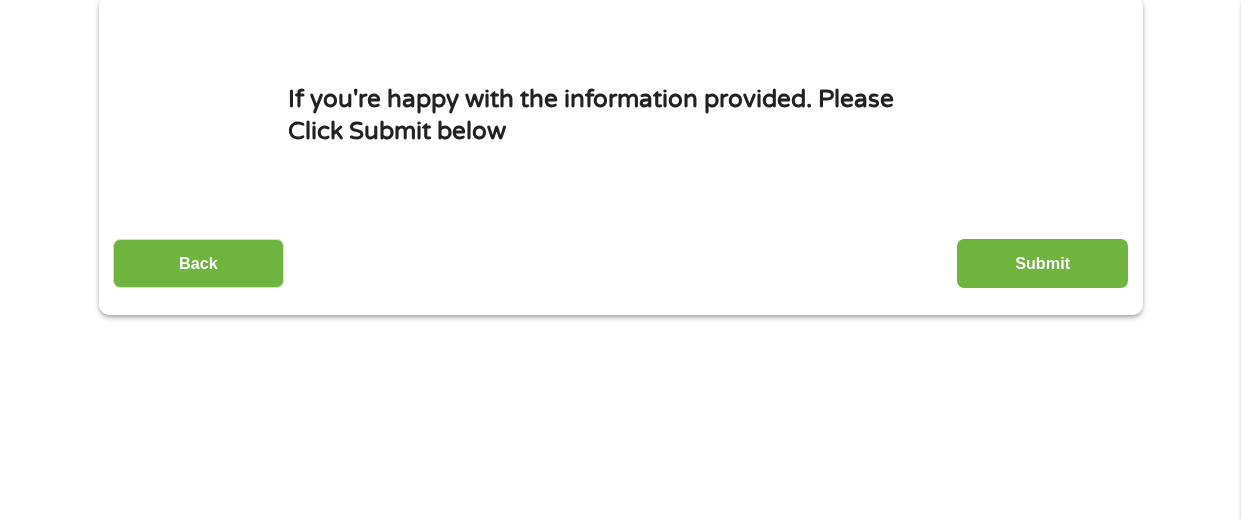 scroll, scrollTop: 279, scrollLeft: 0, axis: vertical 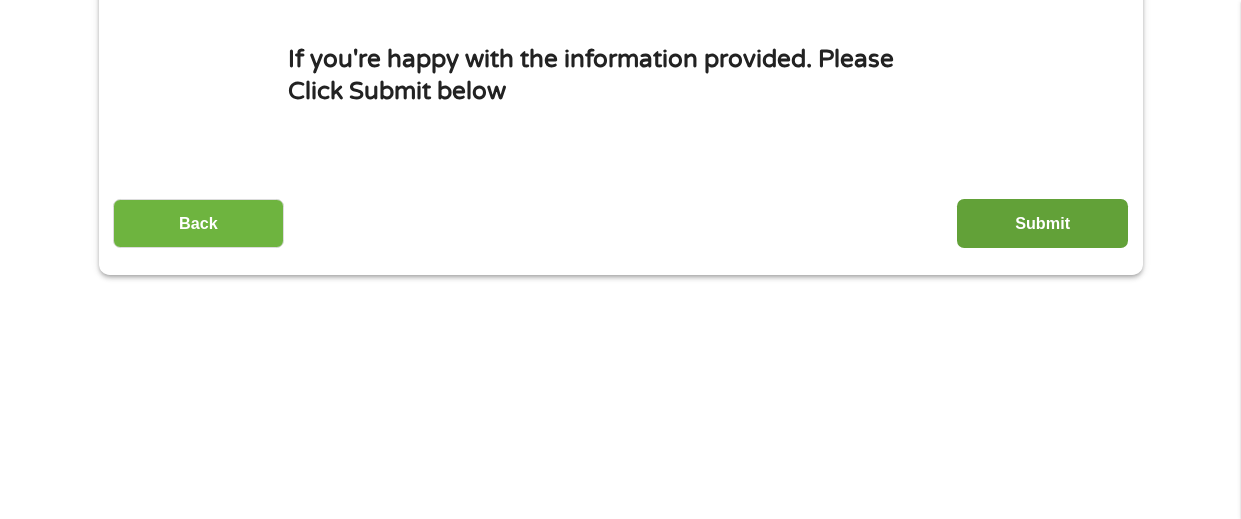 click on "Submit" at bounding box center [1042, 223] 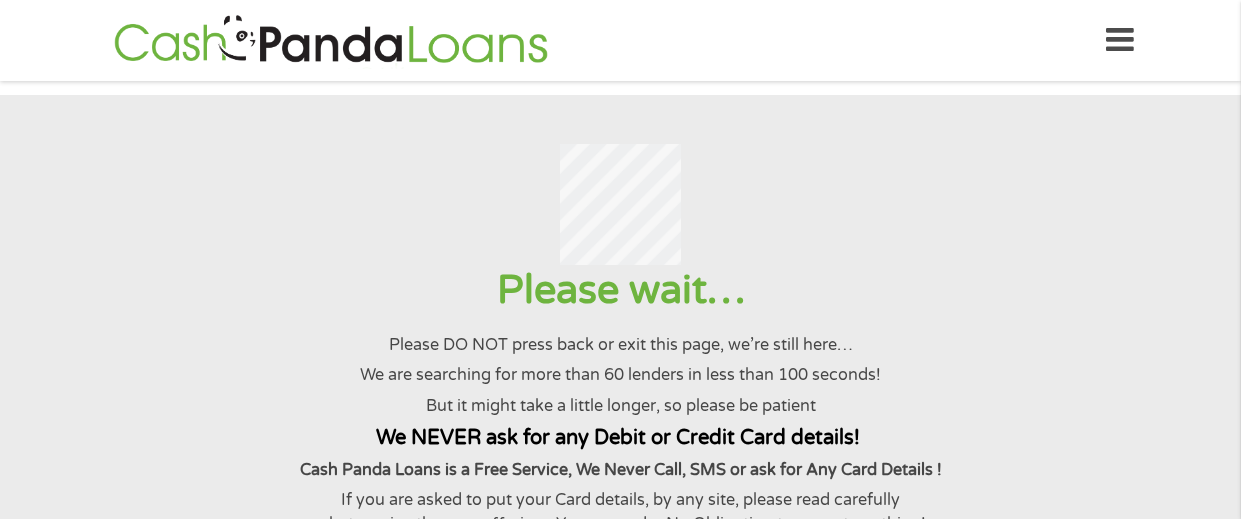 scroll, scrollTop: 0, scrollLeft: 0, axis: both 